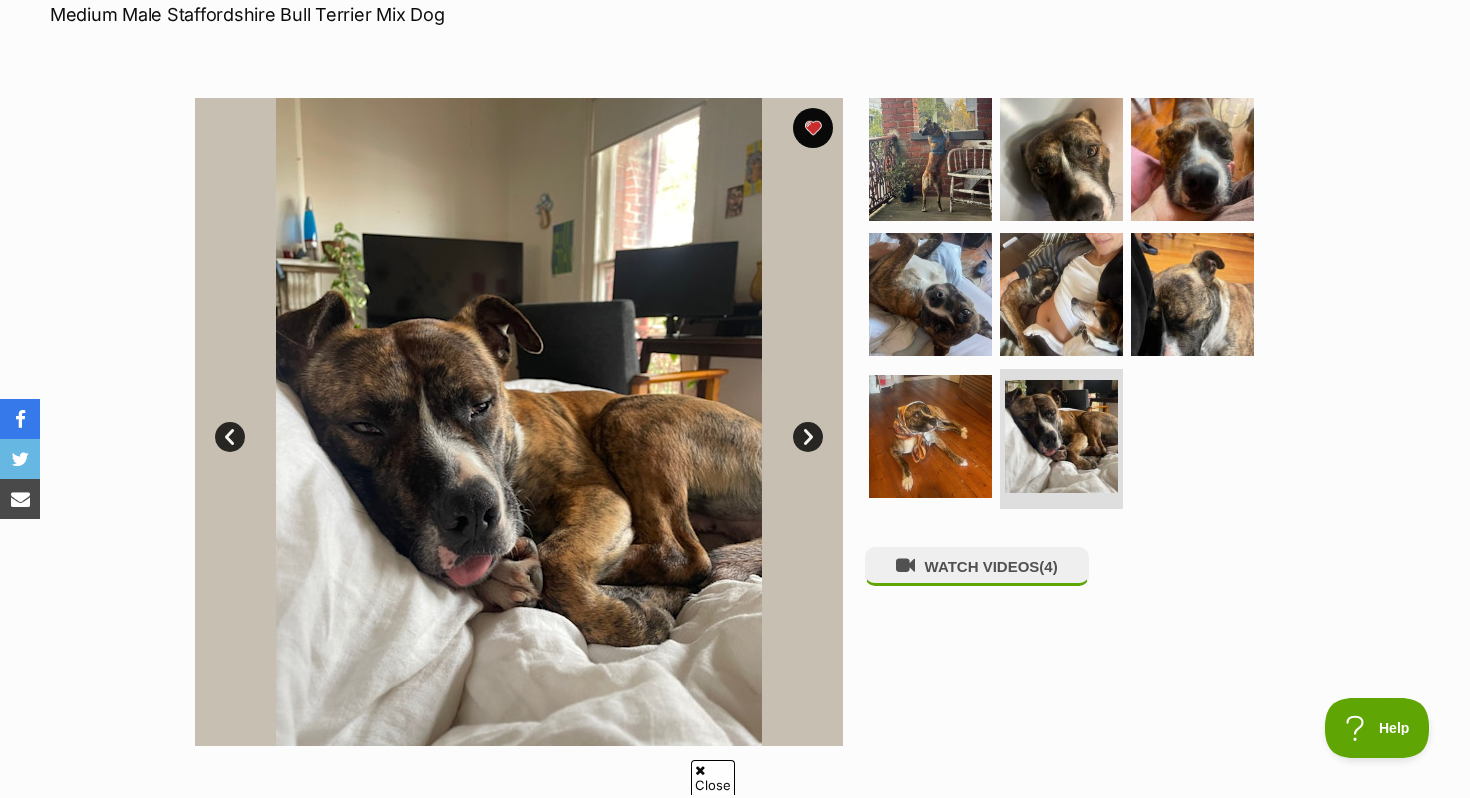 scroll, scrollTop: 0, scrollLeft: 0, axis: both 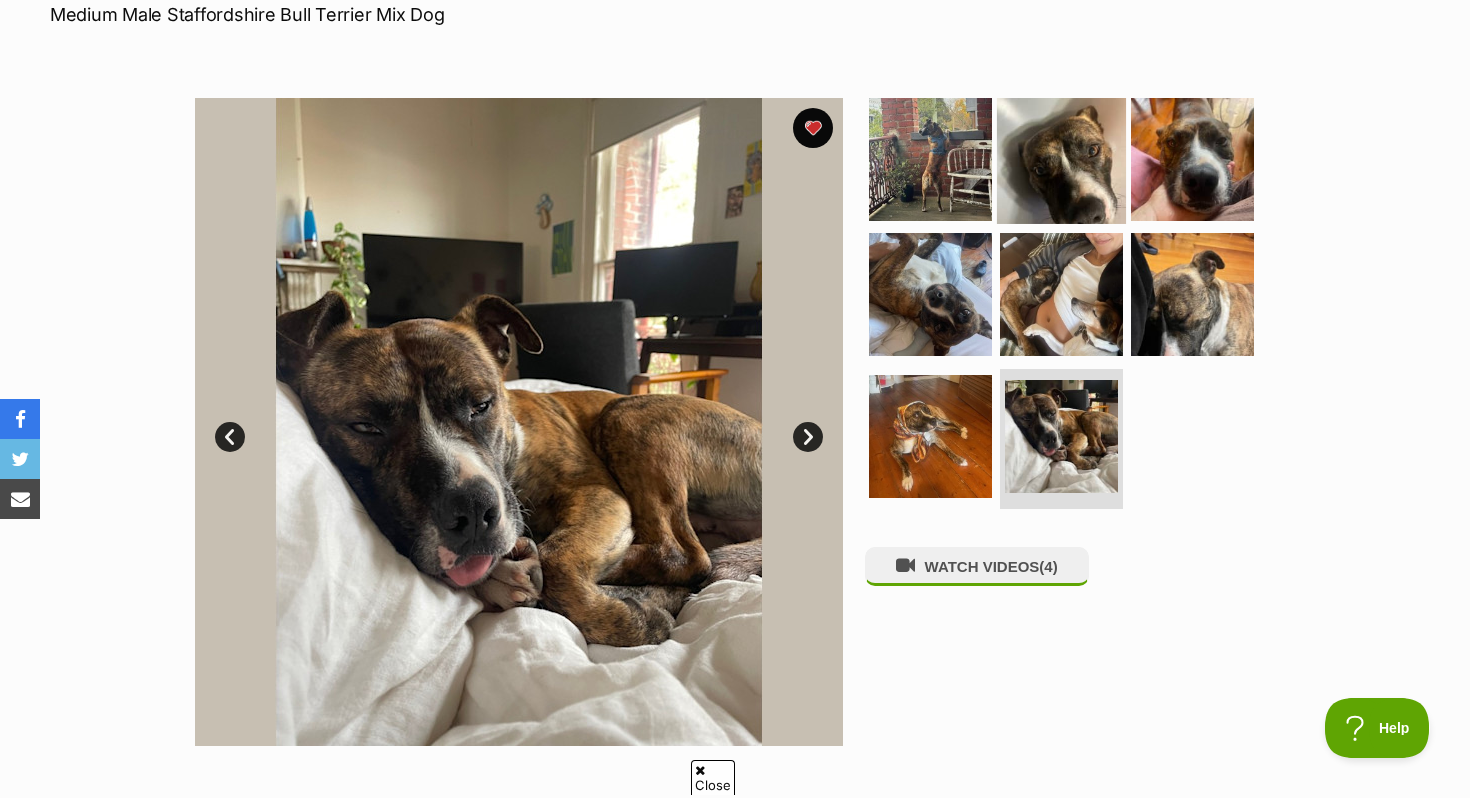click at bounding box center (1061, 158) 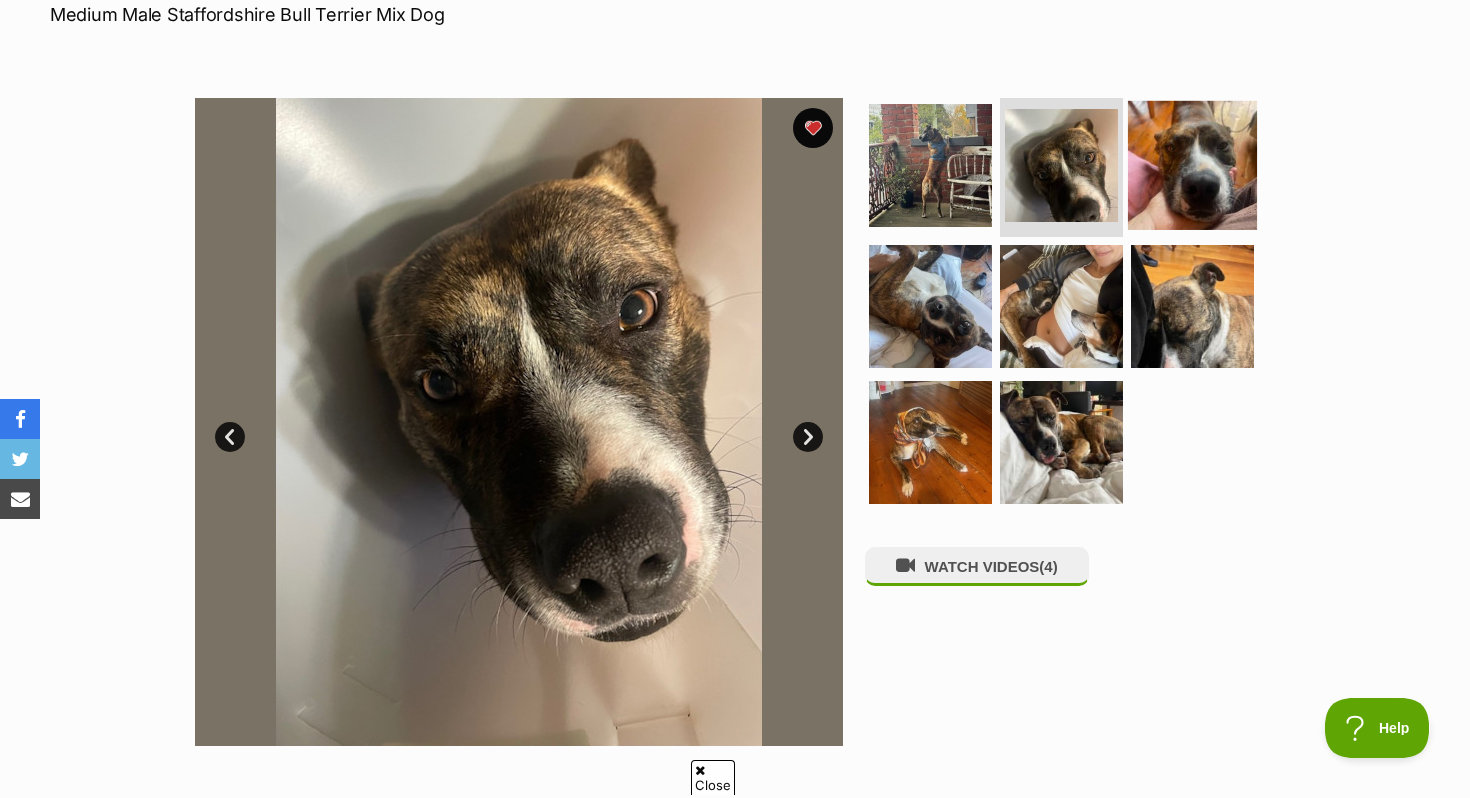 click at bounding box center (1192, 164) 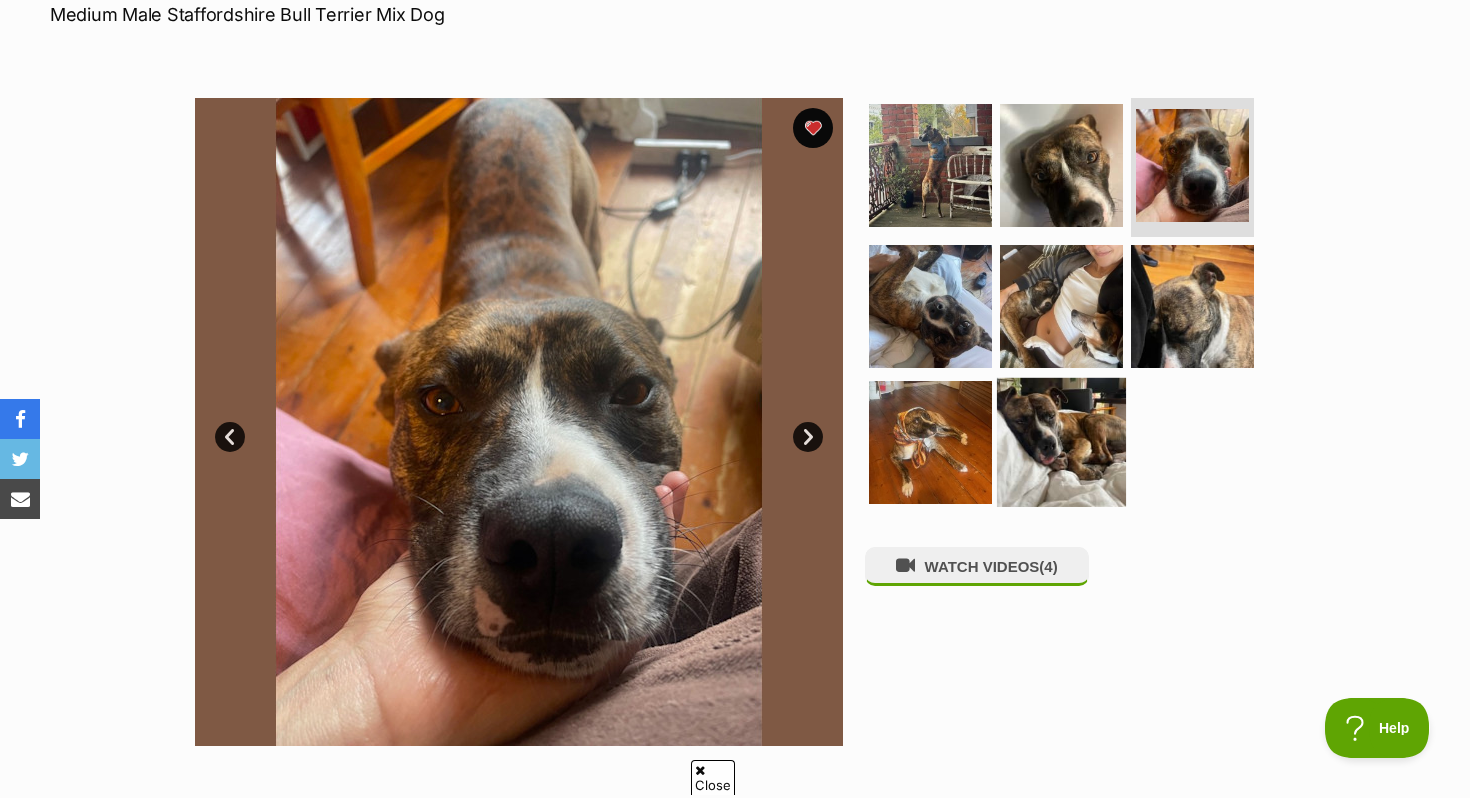 click at bounding box center [1061, 442] 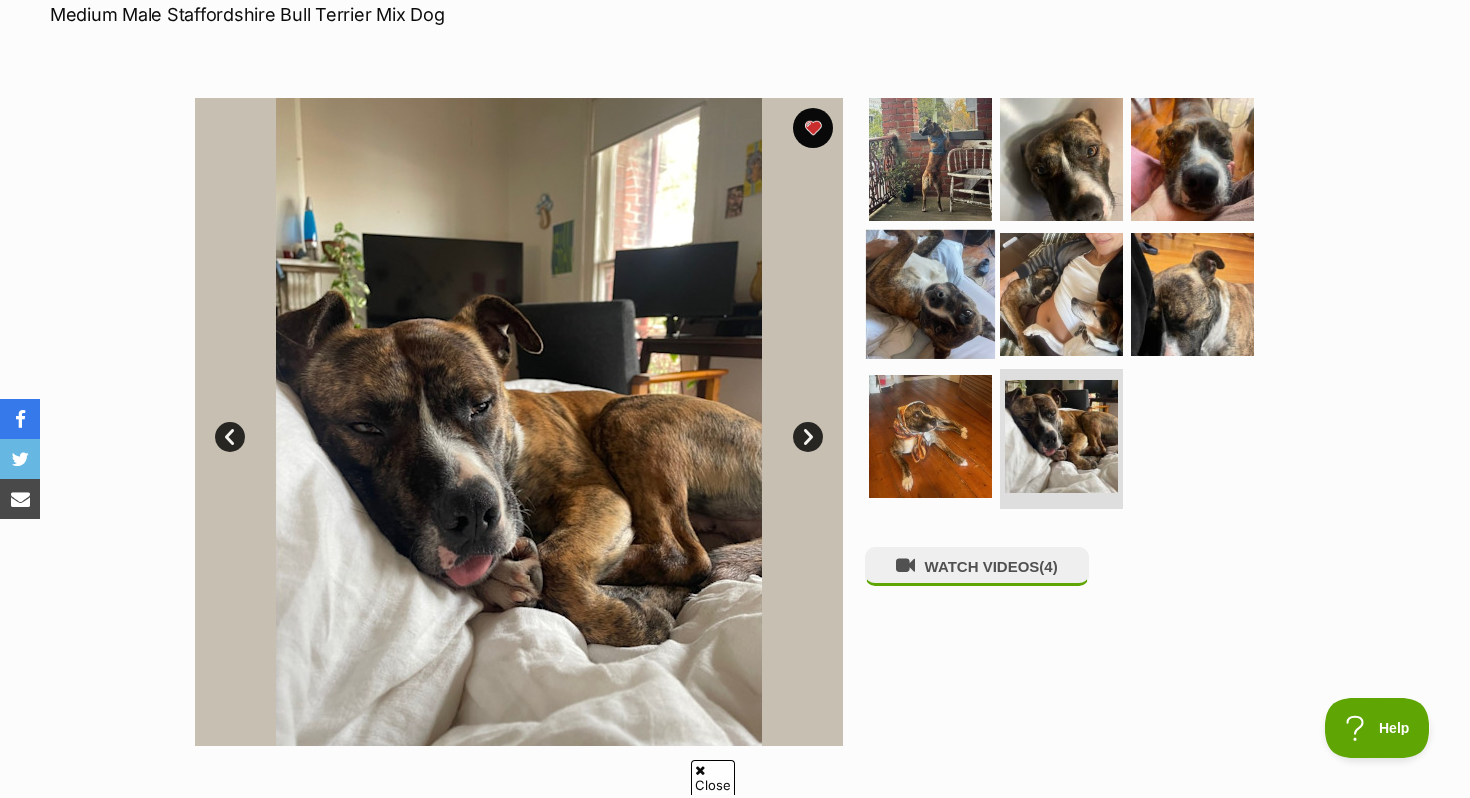 click at bounding box center [930, 294] 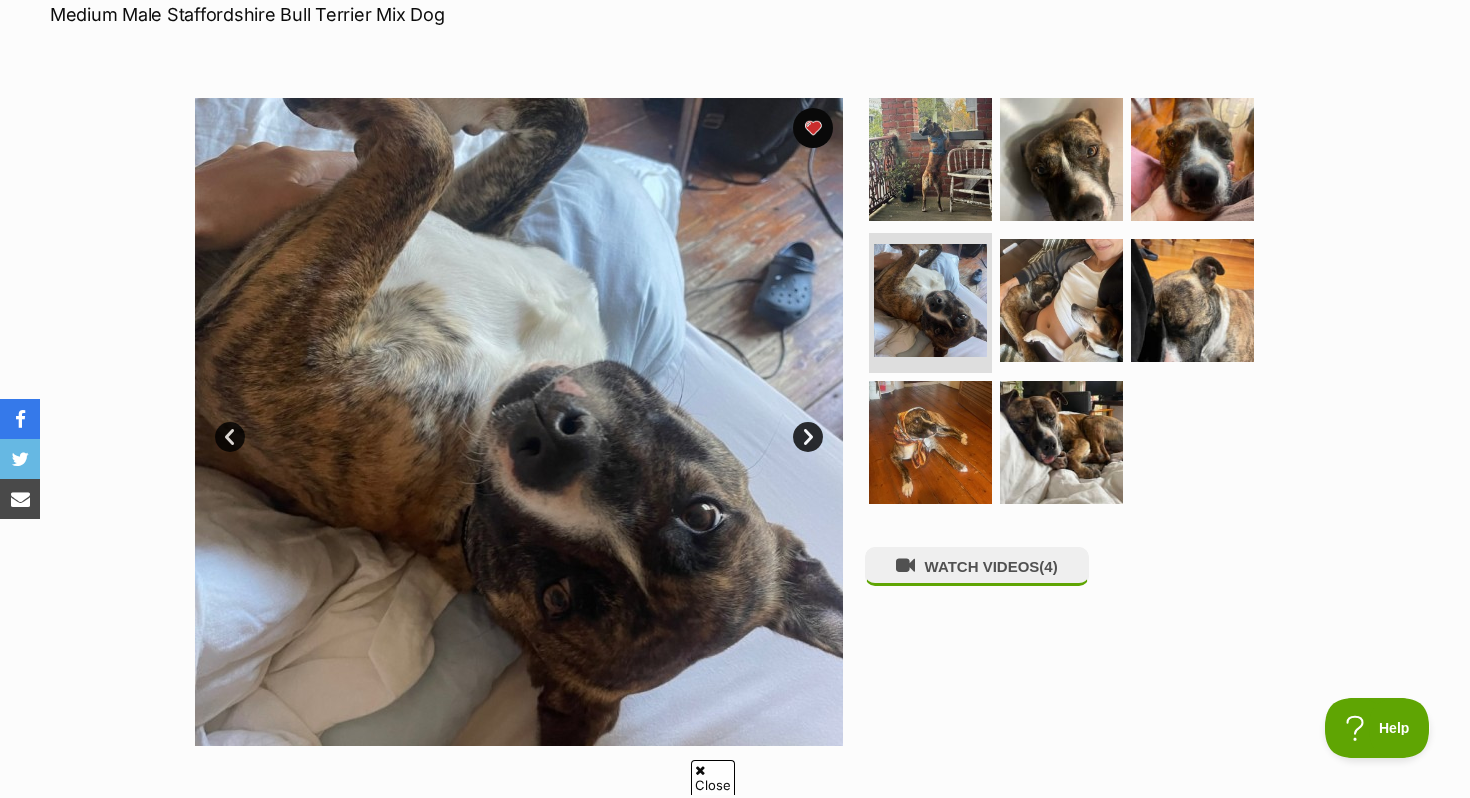 click at bounding box center [1070, 307] 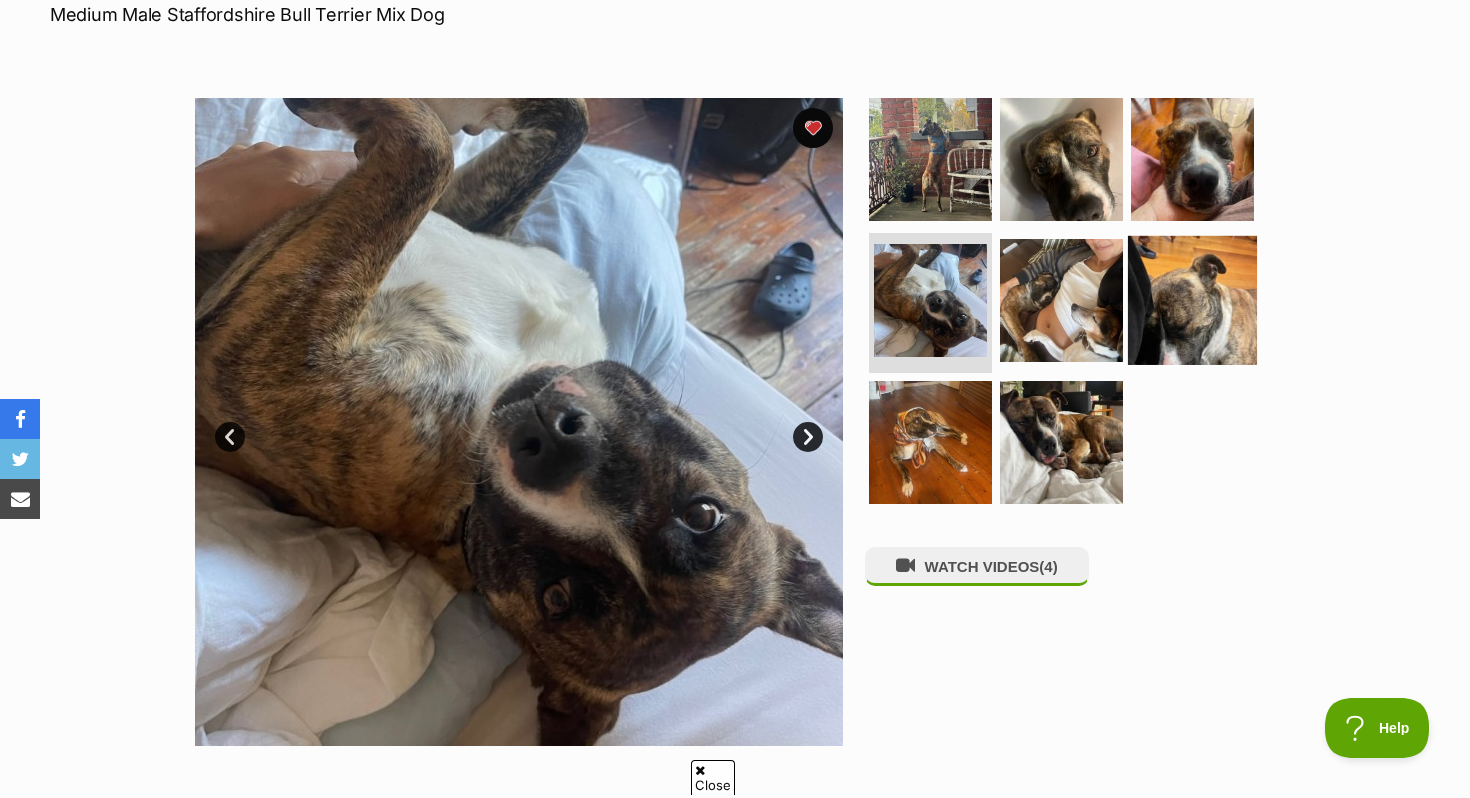 click at bounding box center [1192, 300] 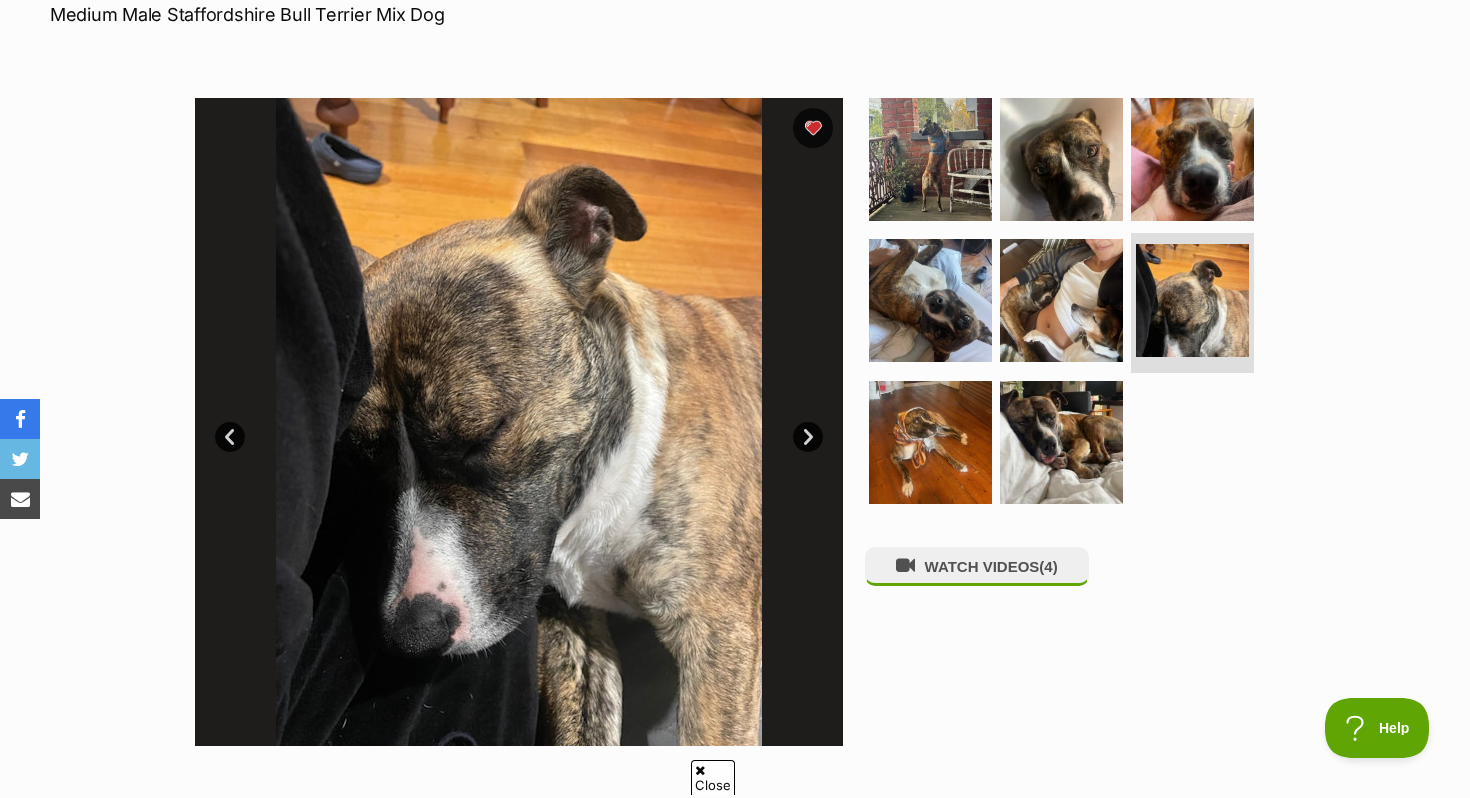 scroll, scrollTop: 0, scrollLeft: 0, axis: both 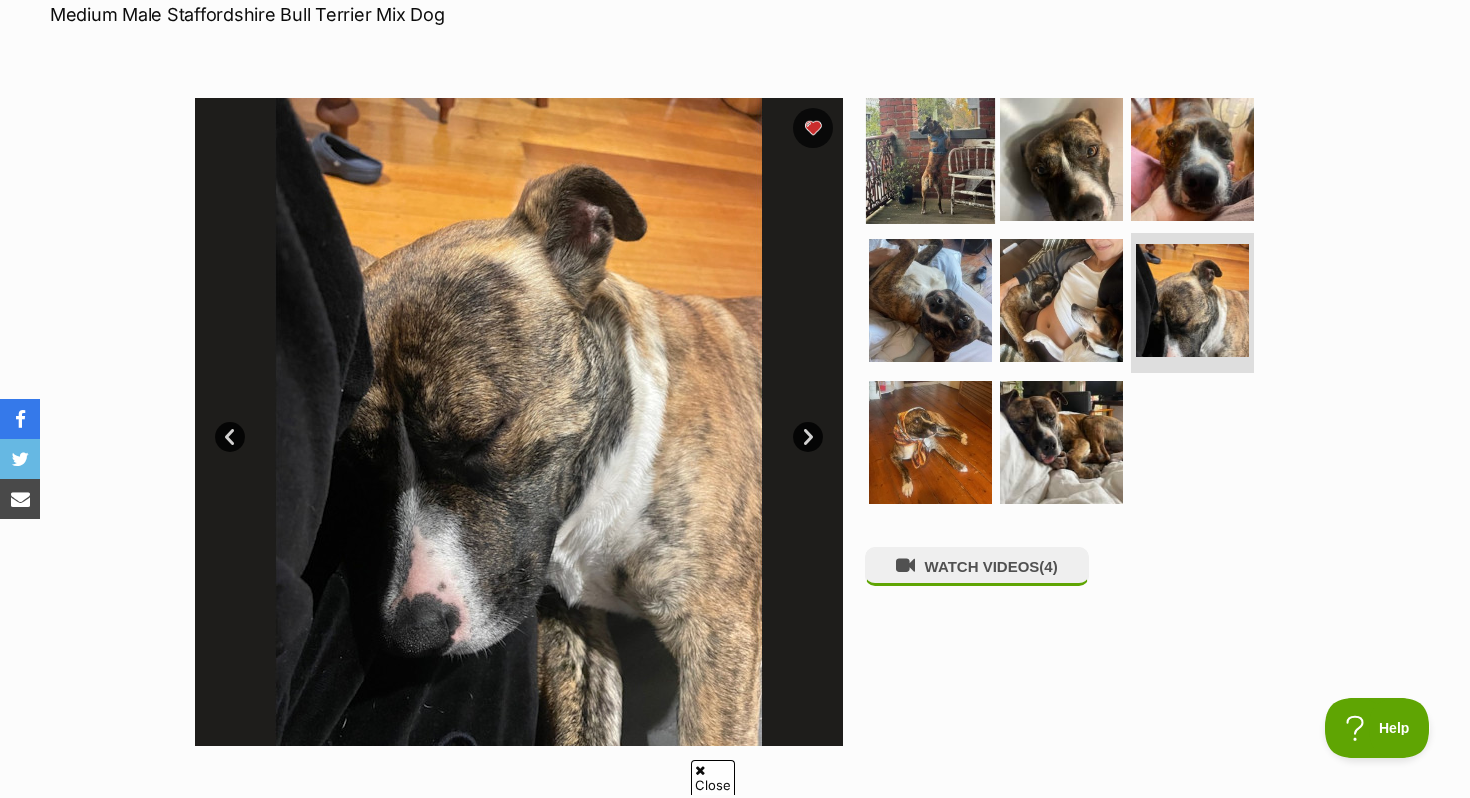 click at bounding box center [930, 158] 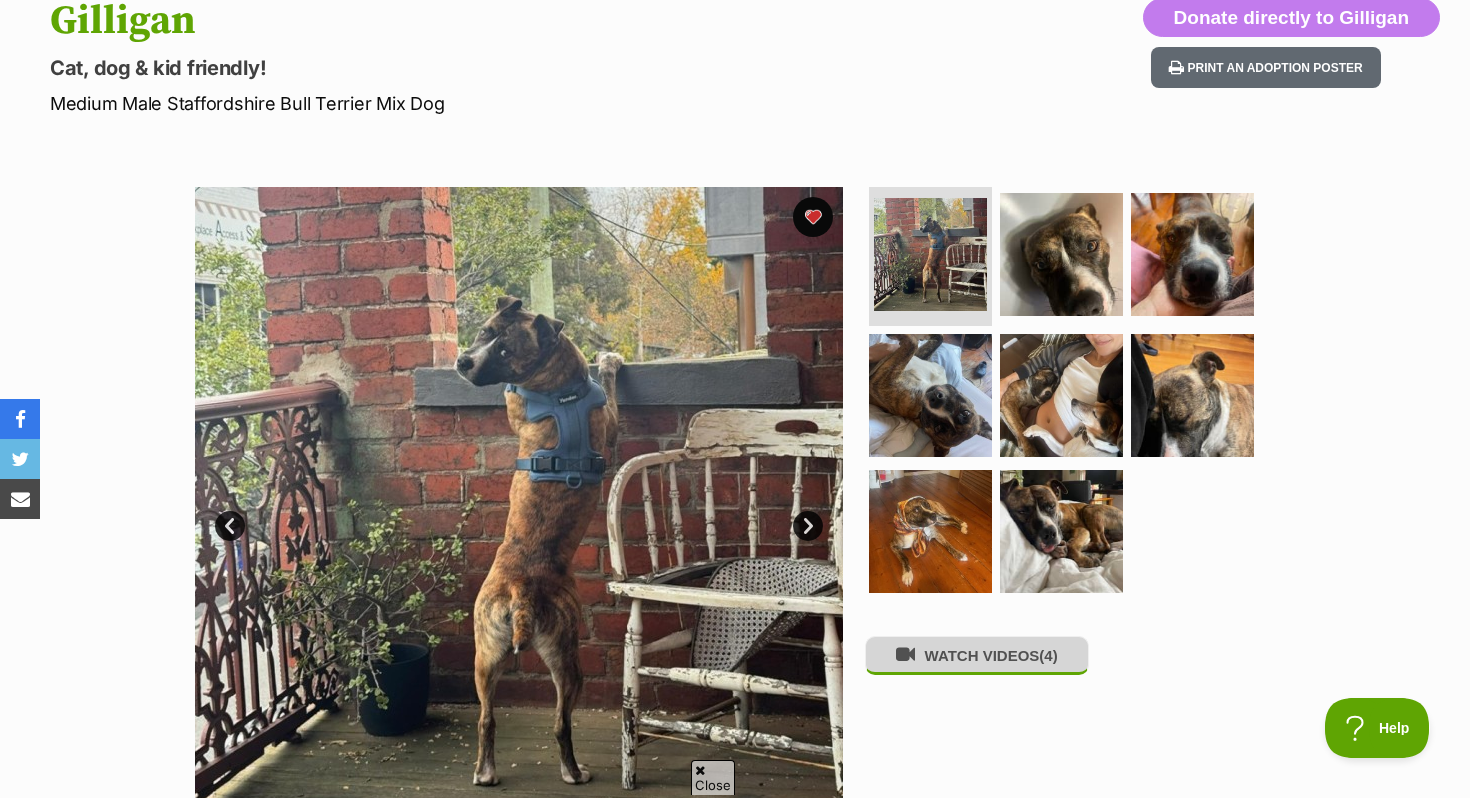scroll, scrollTop: 238, scrollLeft: 0, axis: vertical 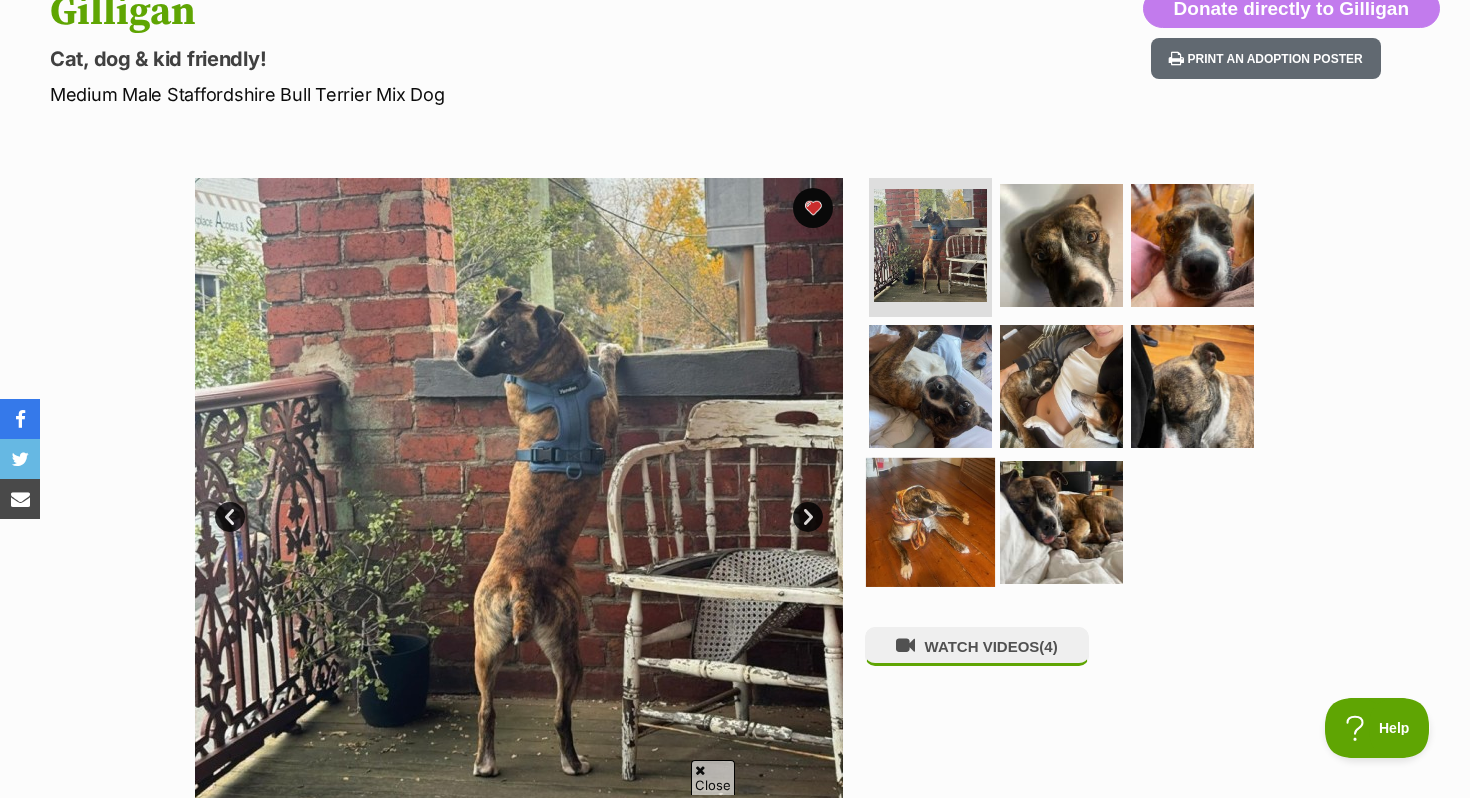 click at bounding box center (930, 522) 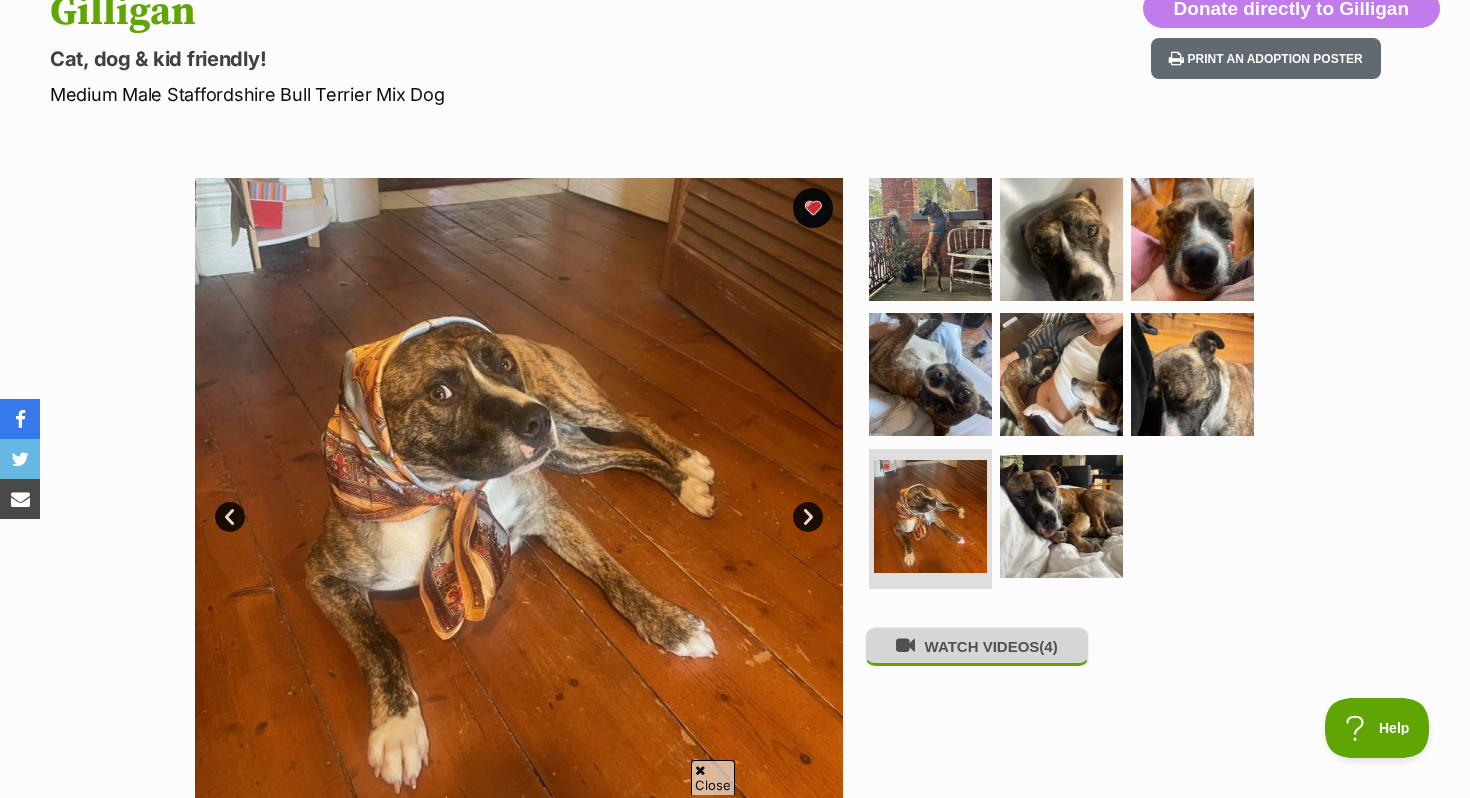 click on "WATCH VIDEOS
(4)" at bounding box center [977, 646] 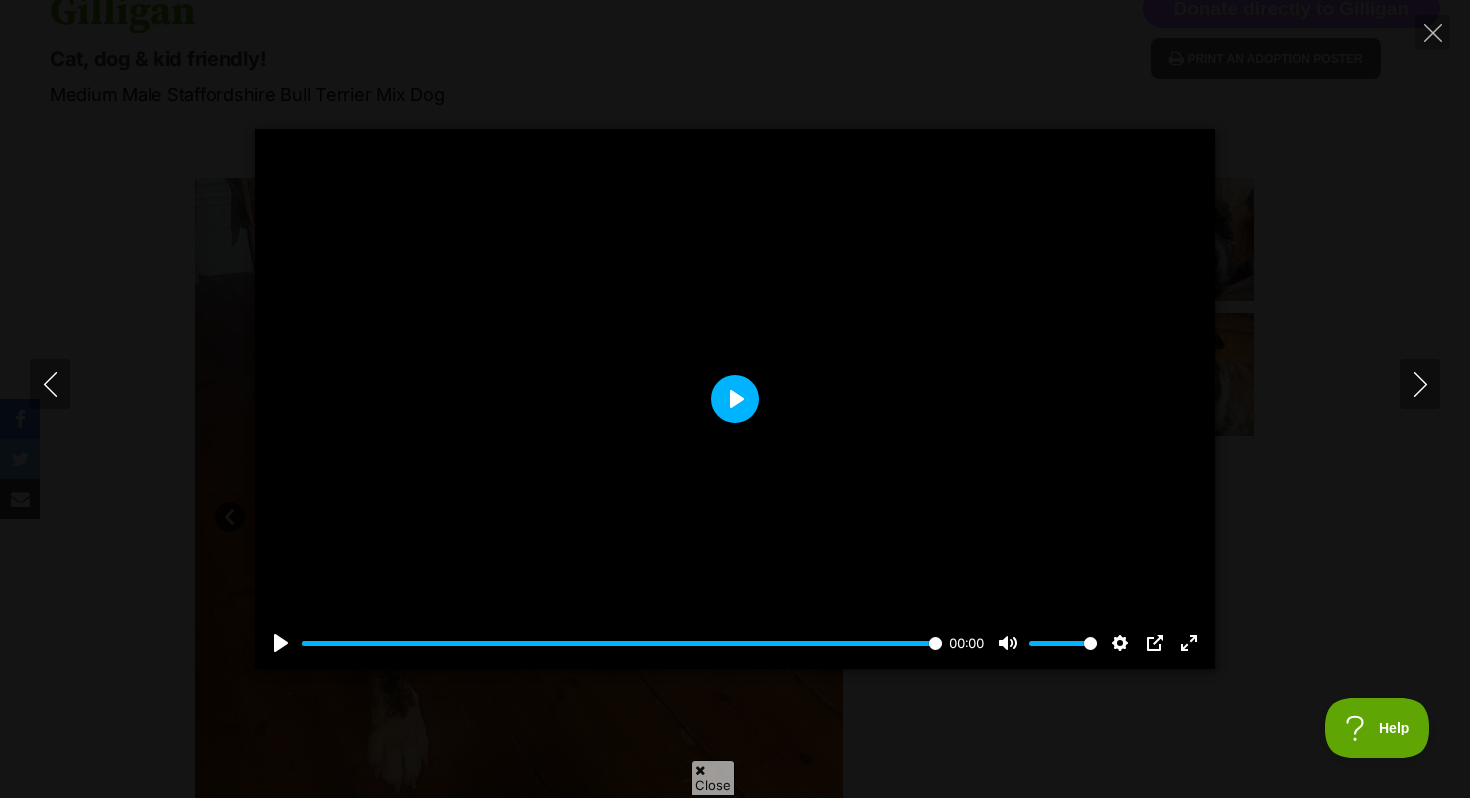 click on "Play" at bounding box center [735, 399] 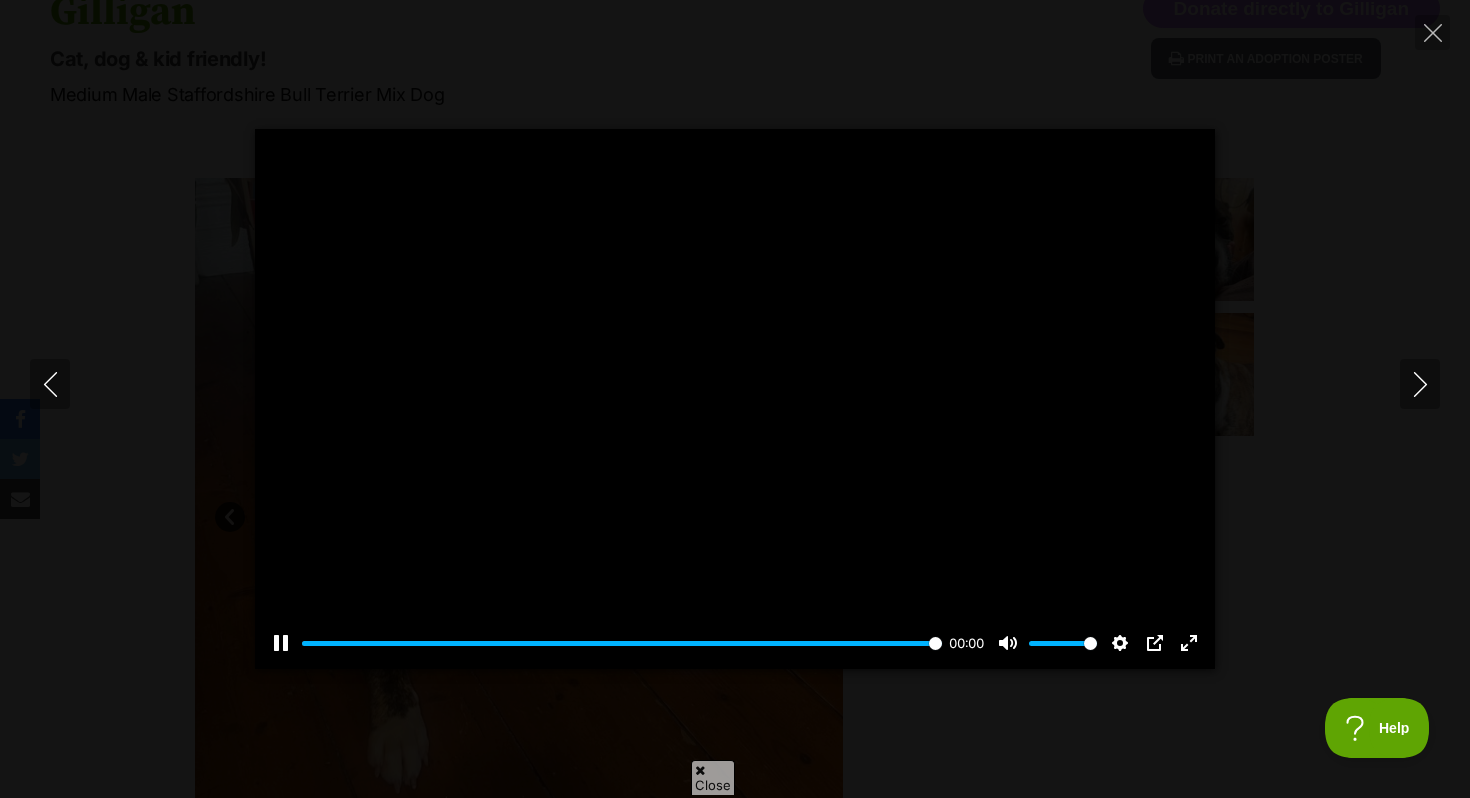 type on "100" 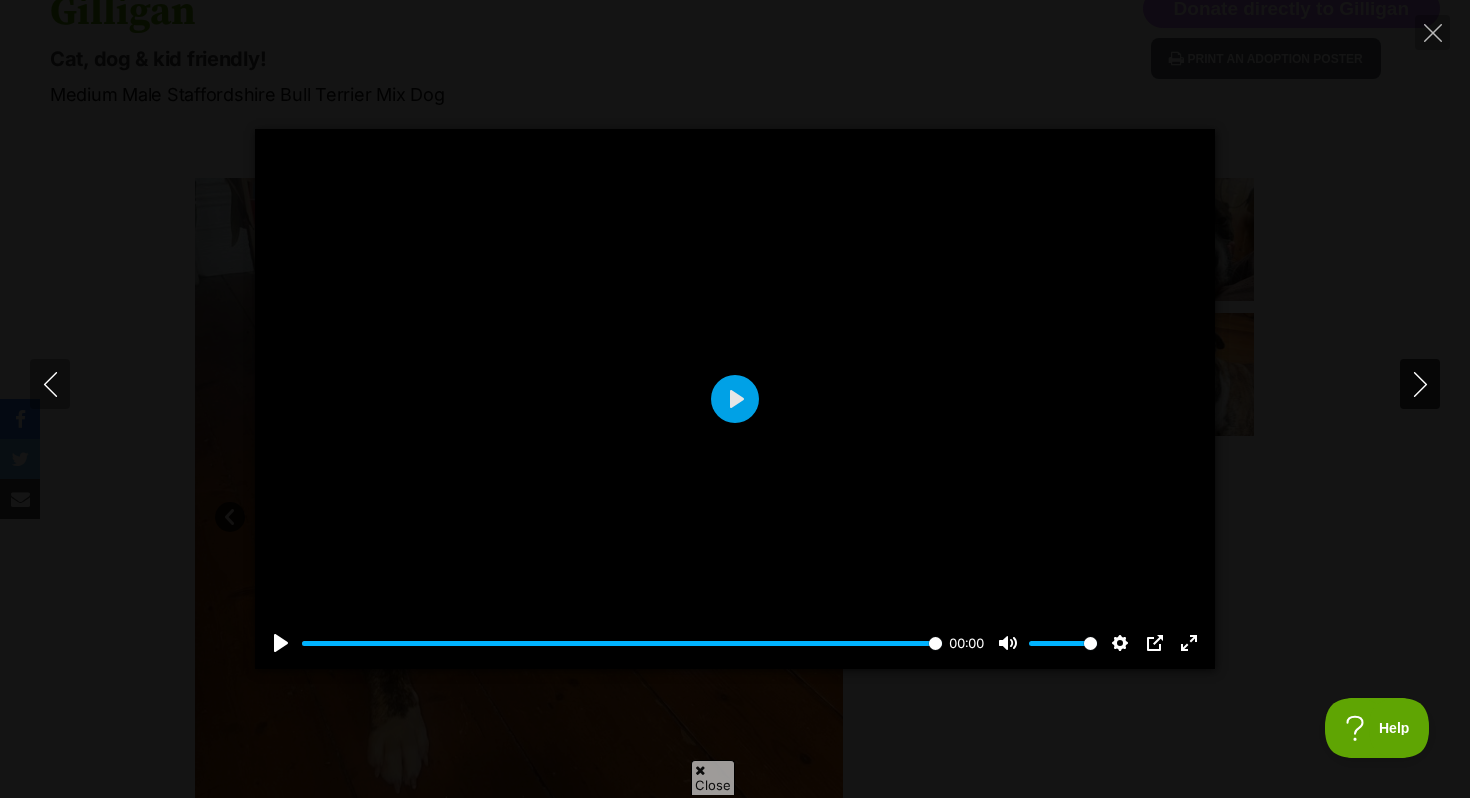 click 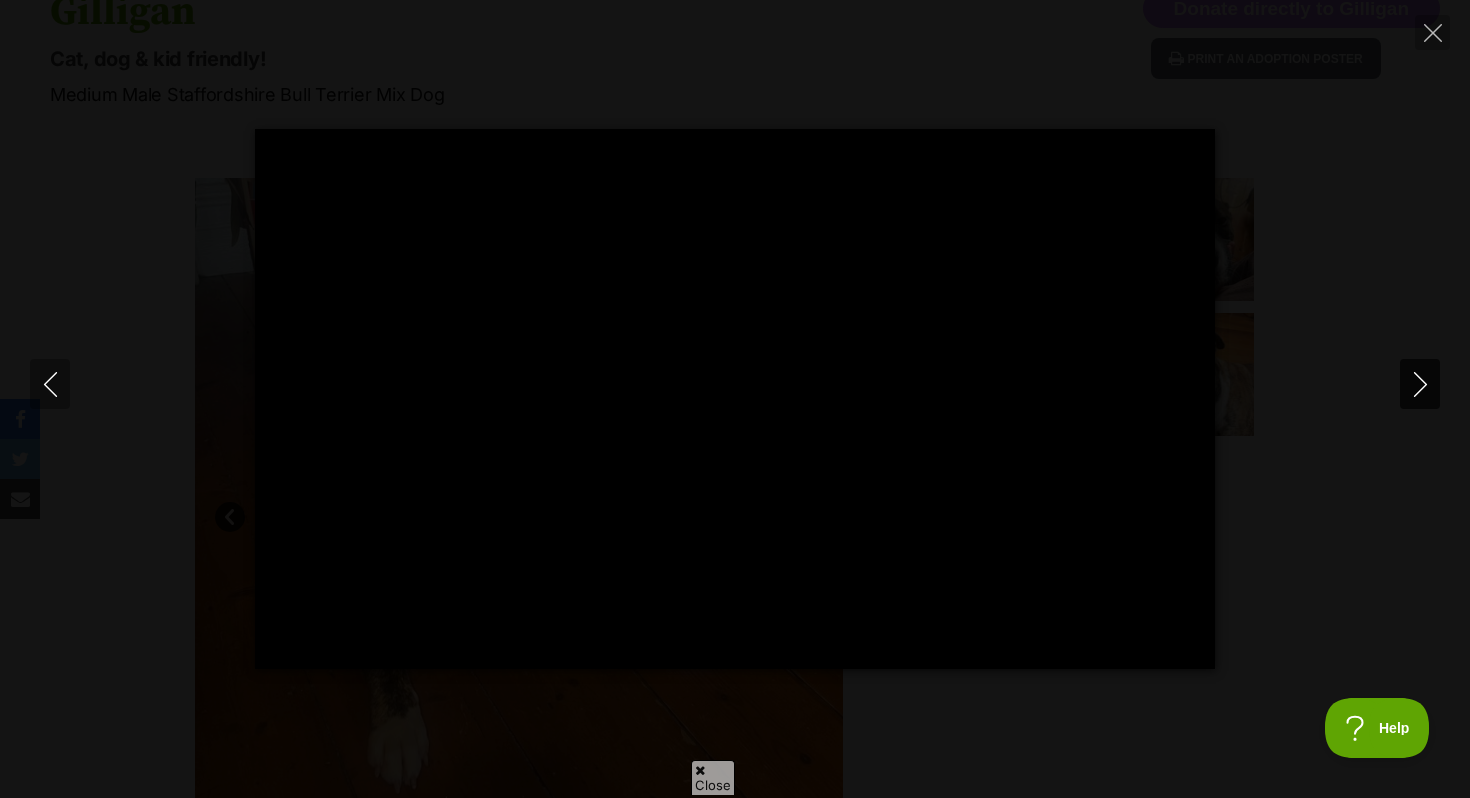 type on "100" 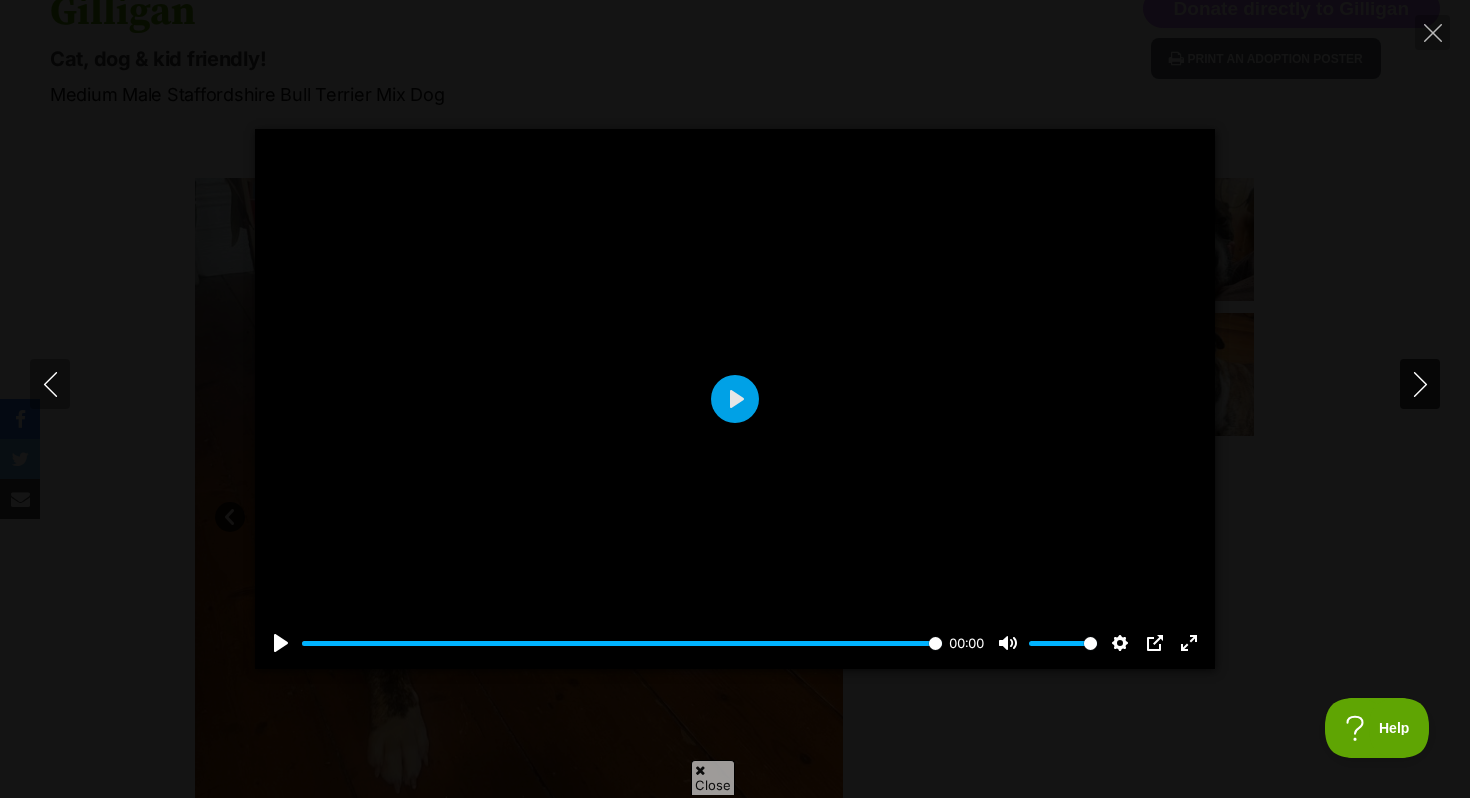 click 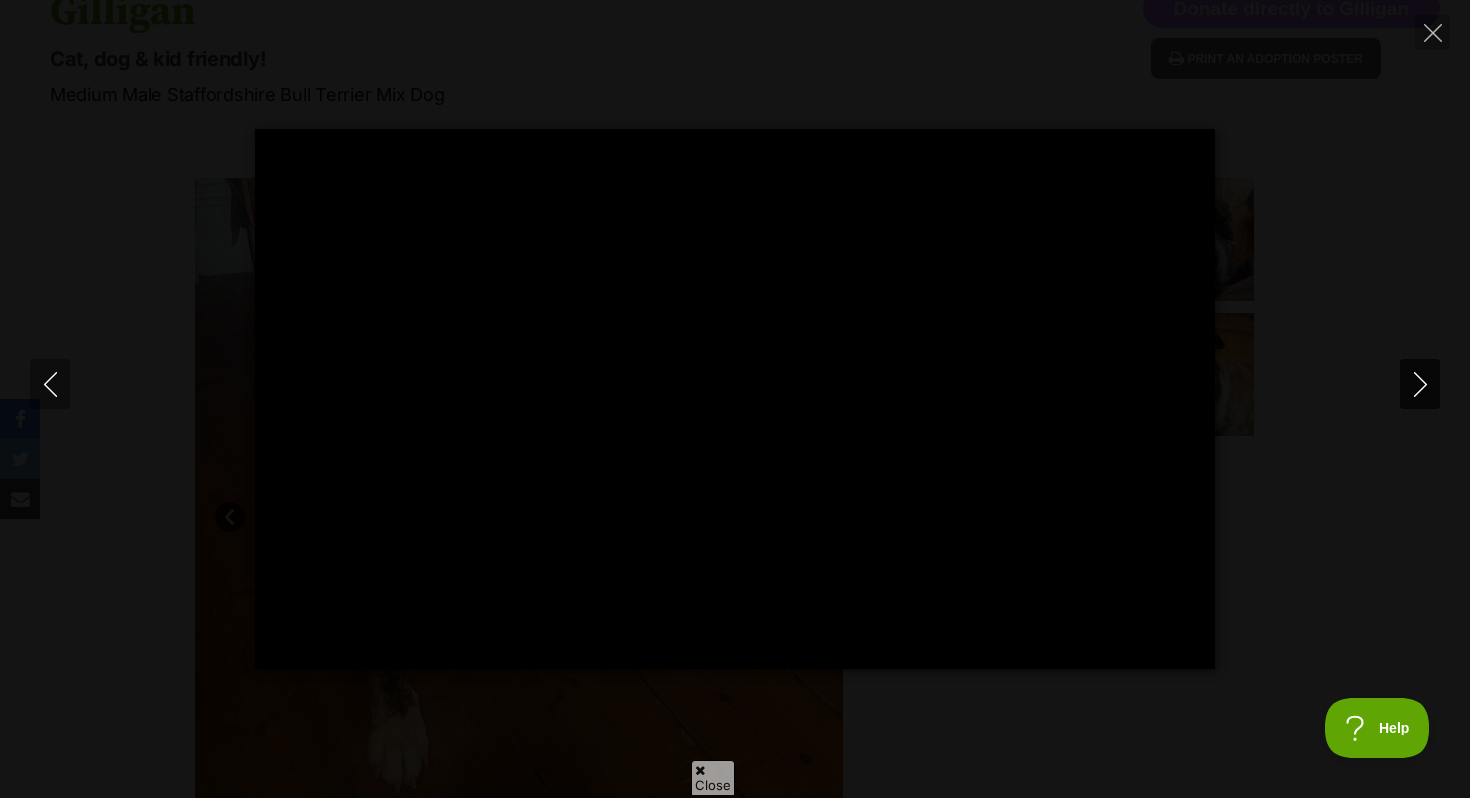 scroll, scrollTop: 0, scrollLeft: 0, axis: both 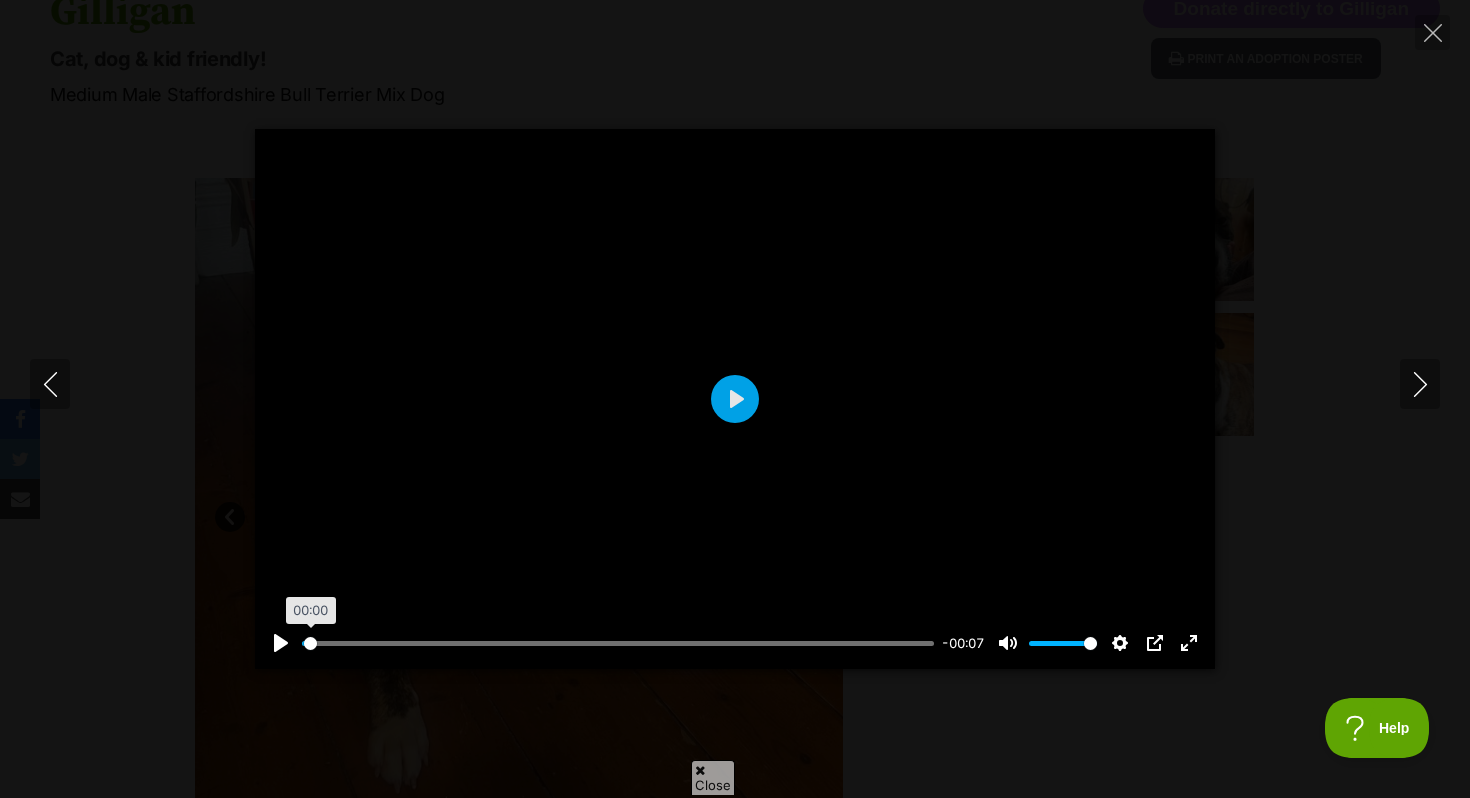 click at bounding box center [618, 643] 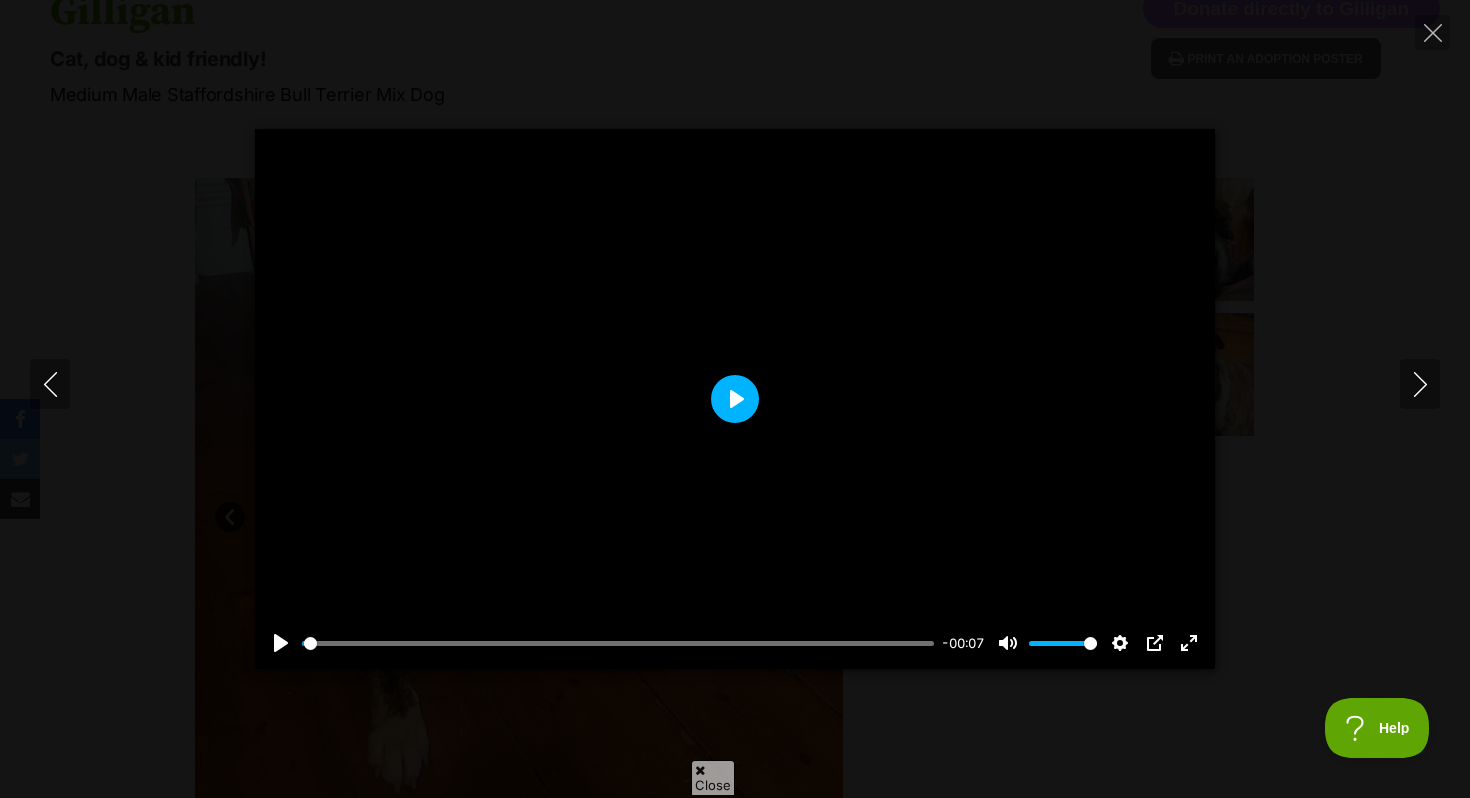 click on "Play" at bounding box center (735, 399) 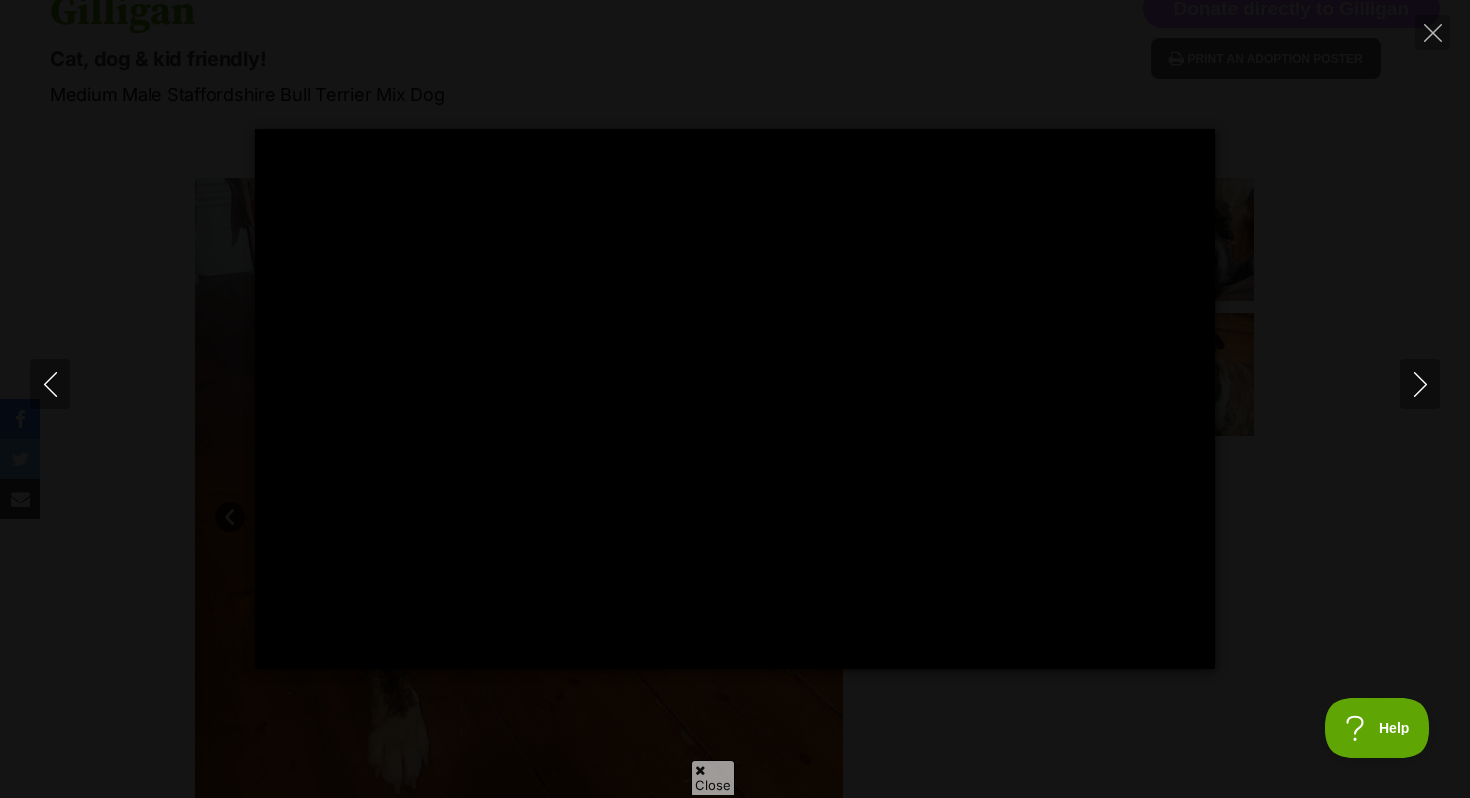 type on "100" 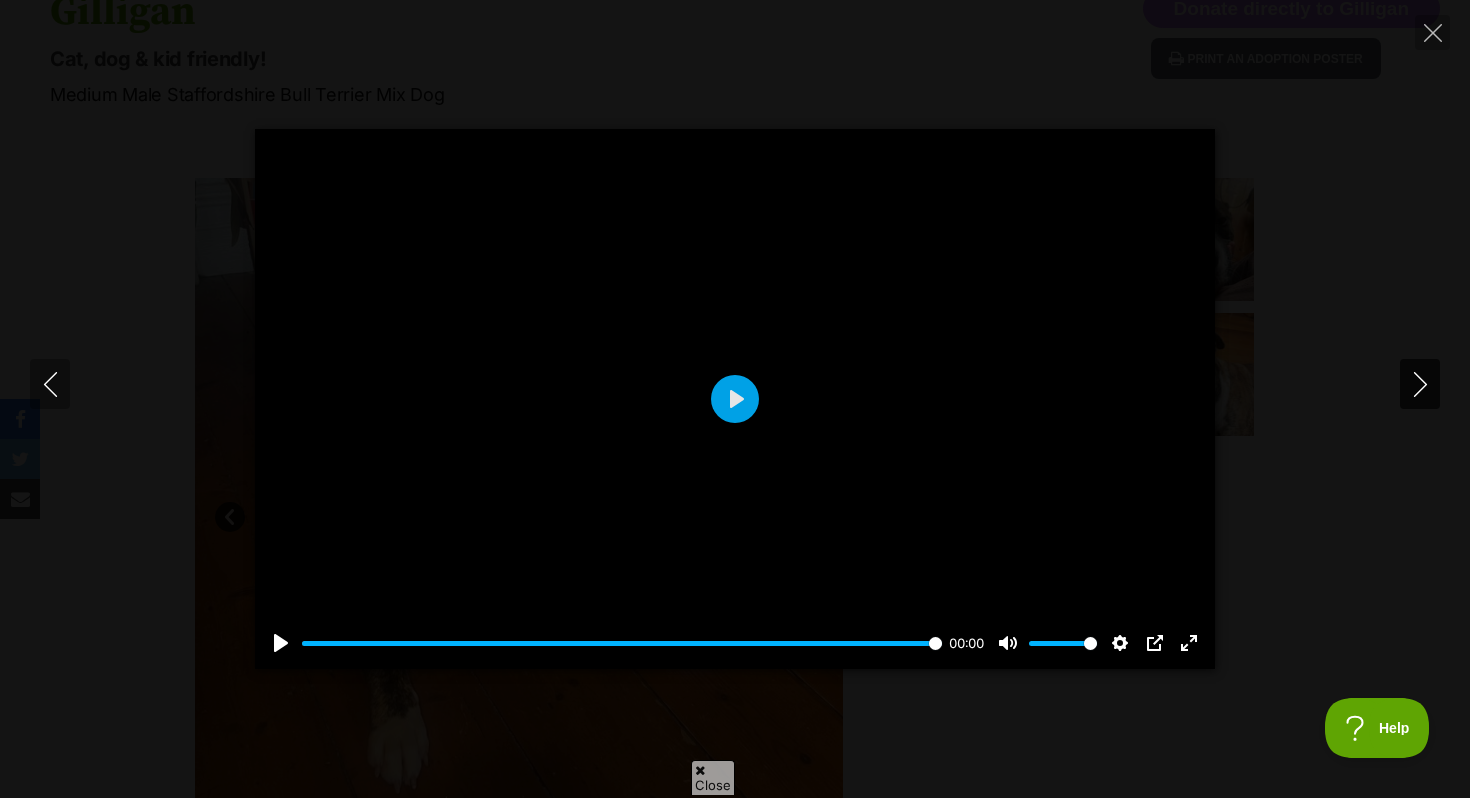 click 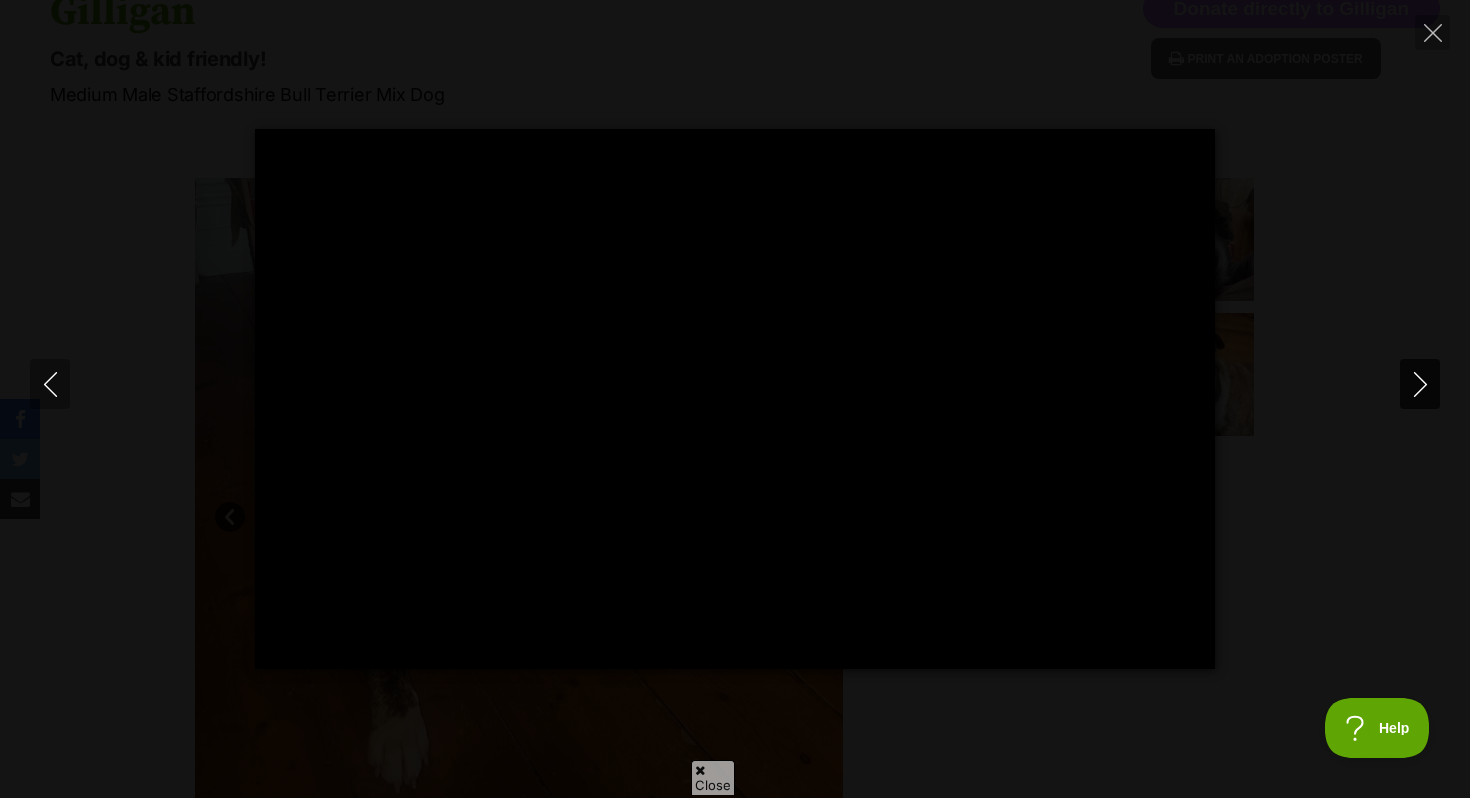type on "100" 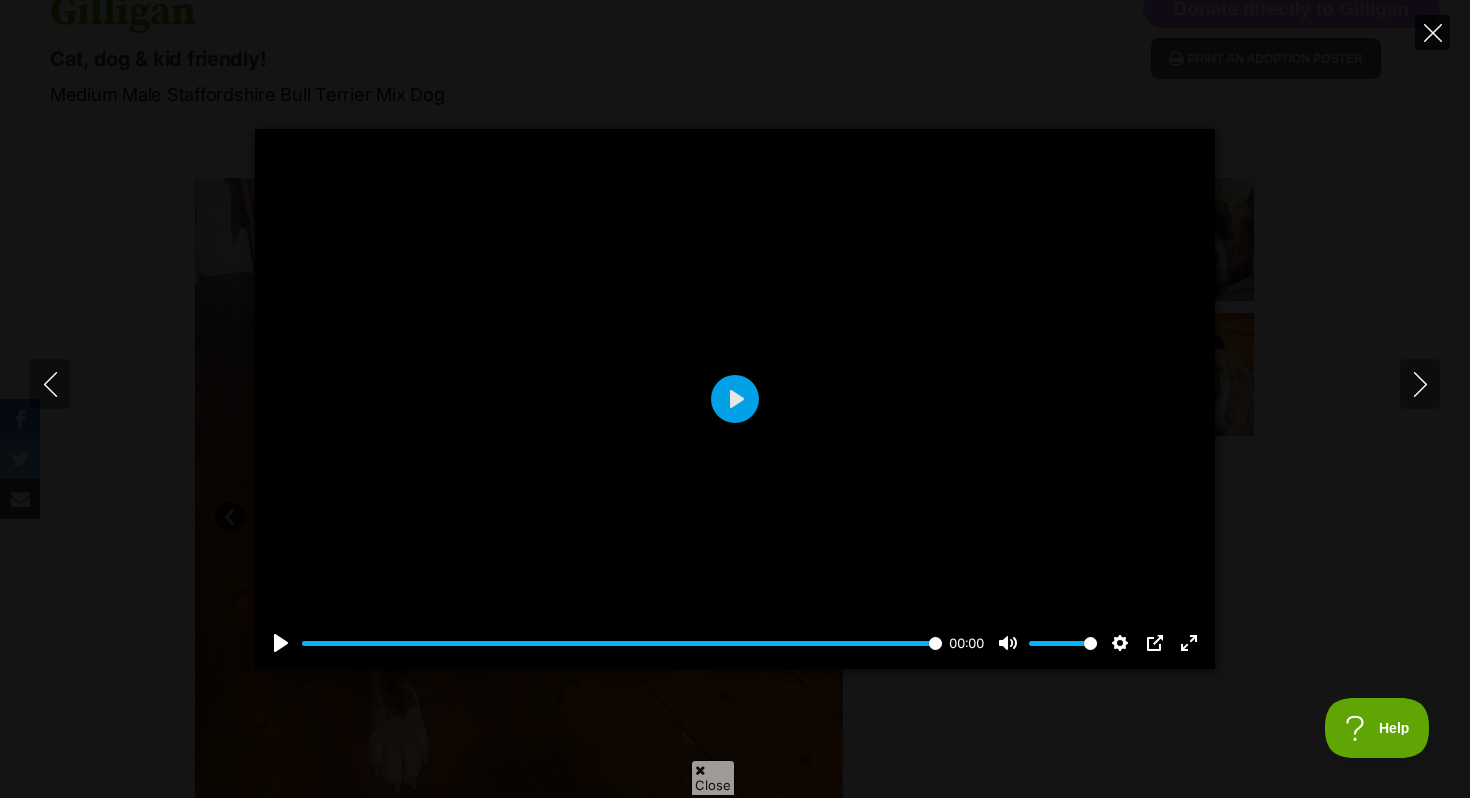 click 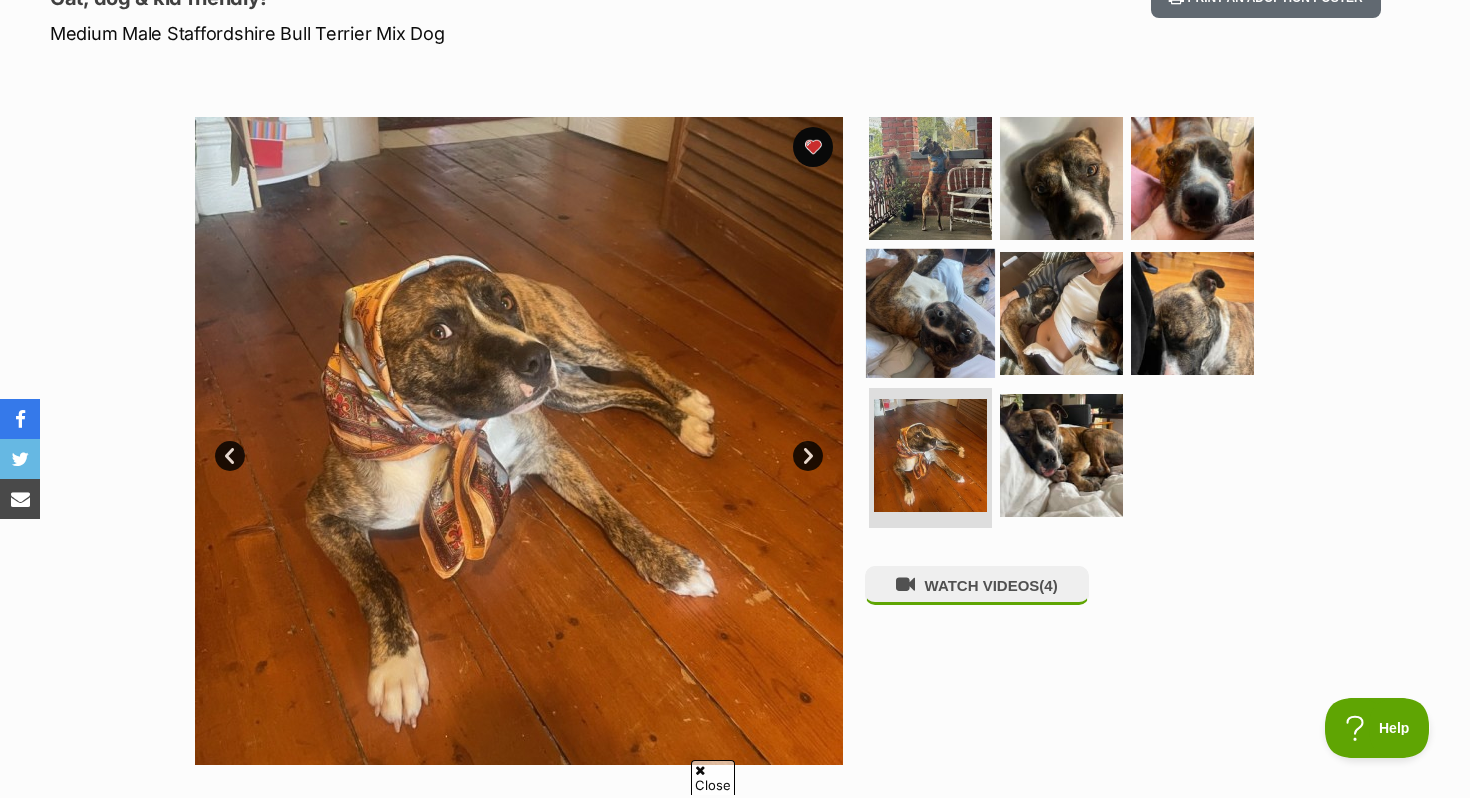scroll, scrollTop: 300, scrollLeft: 0, axis: vertical 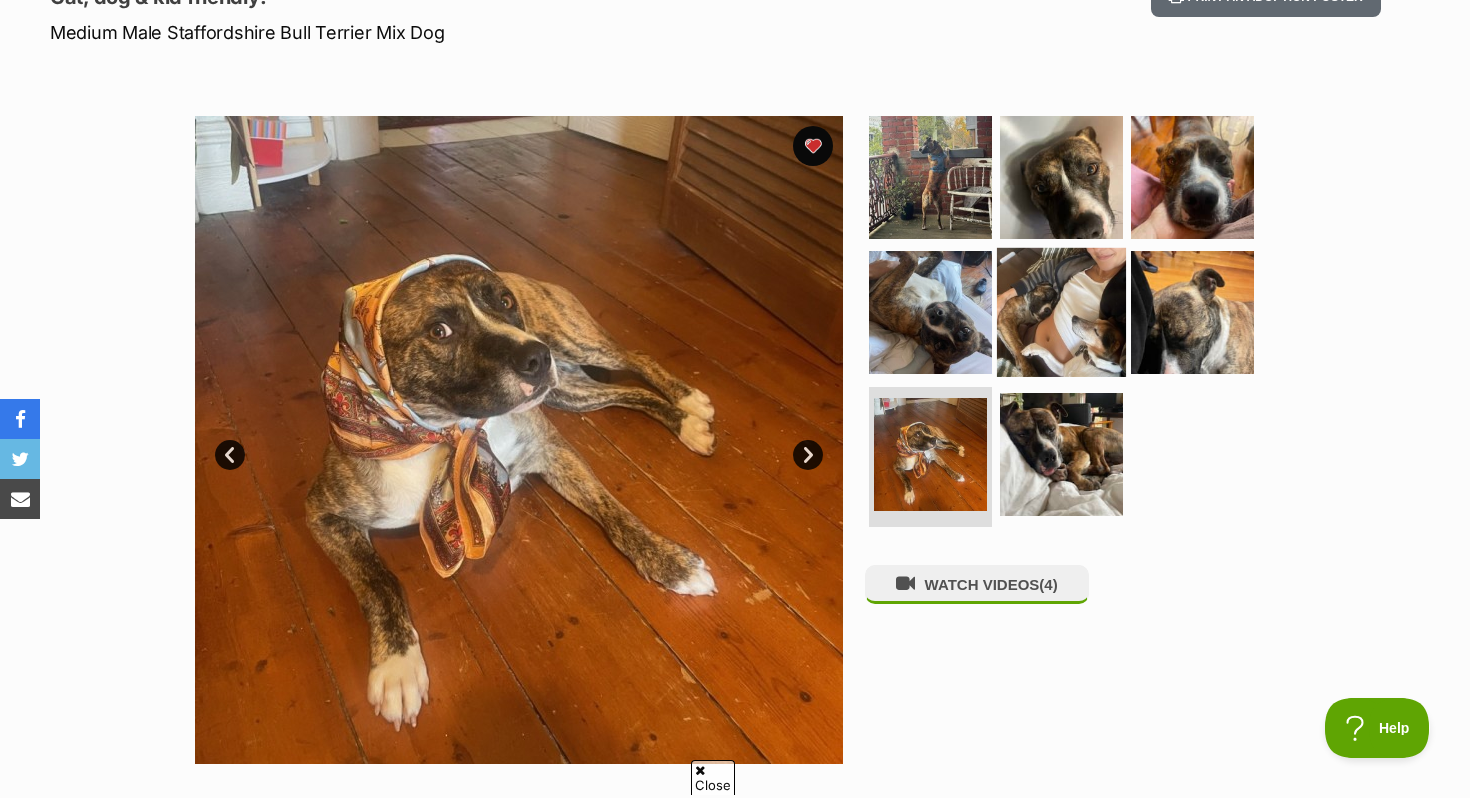 click at bounding box center (1061, 312) 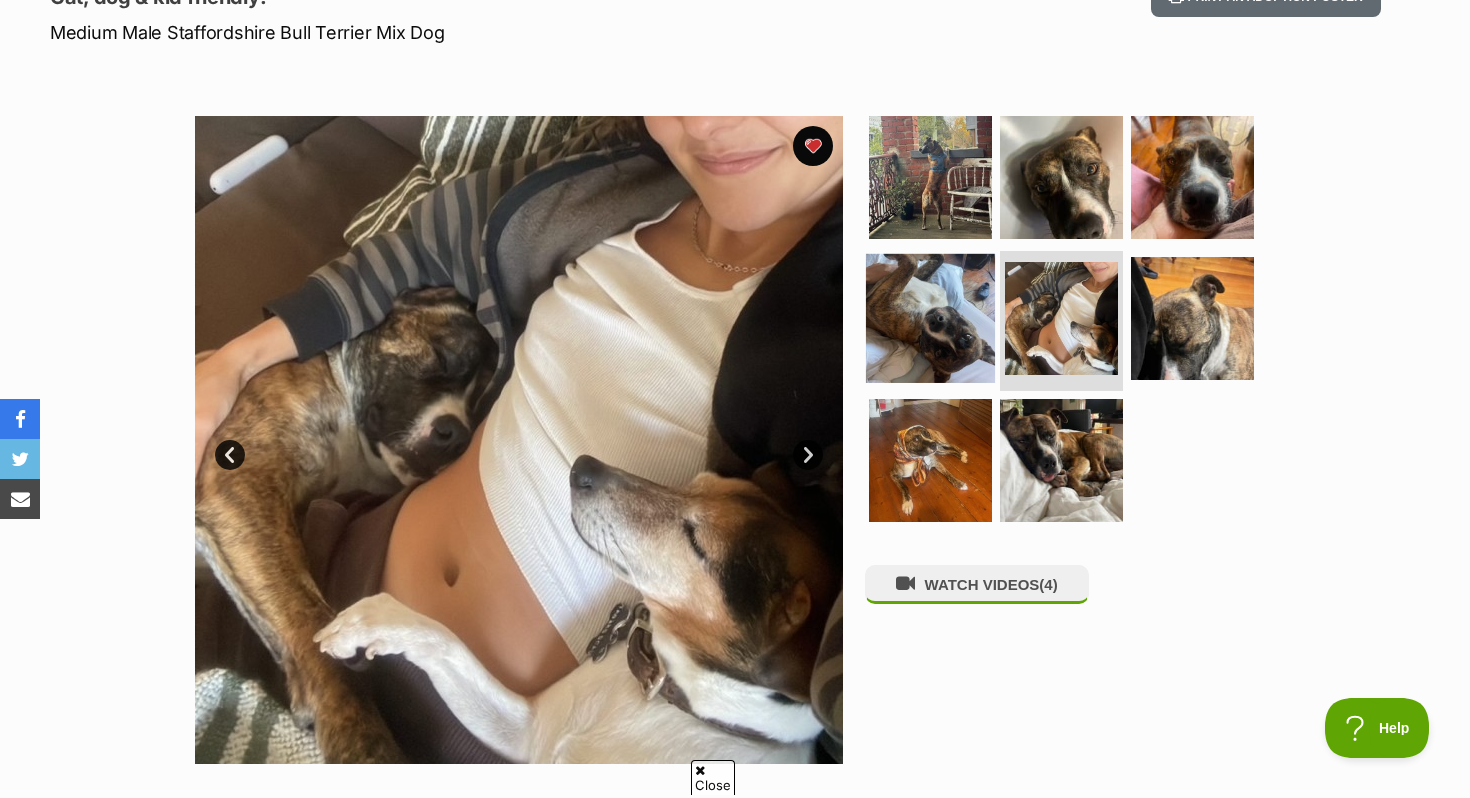 click at bounding box center [930, 318] 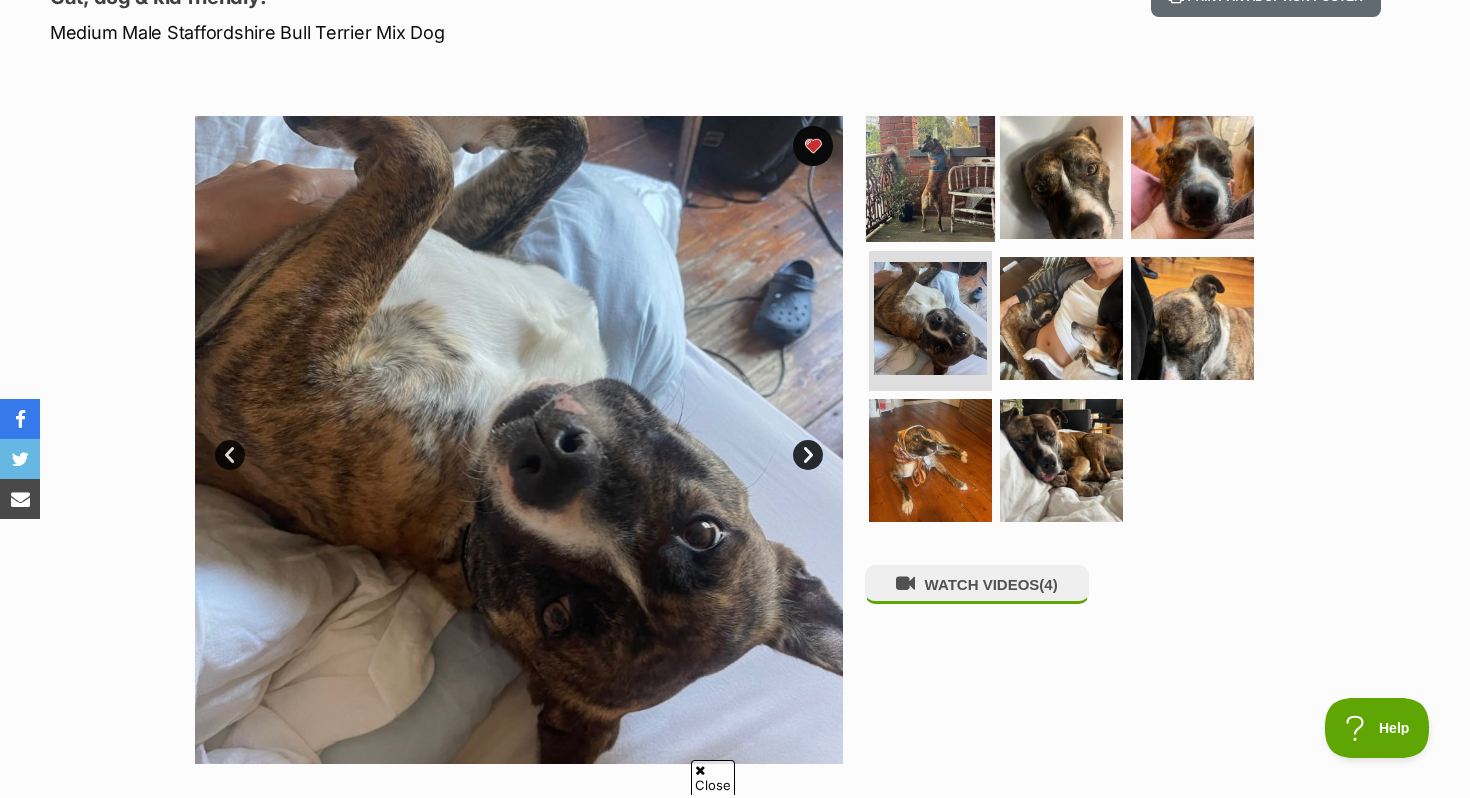 click at bounding box center [930, 176] 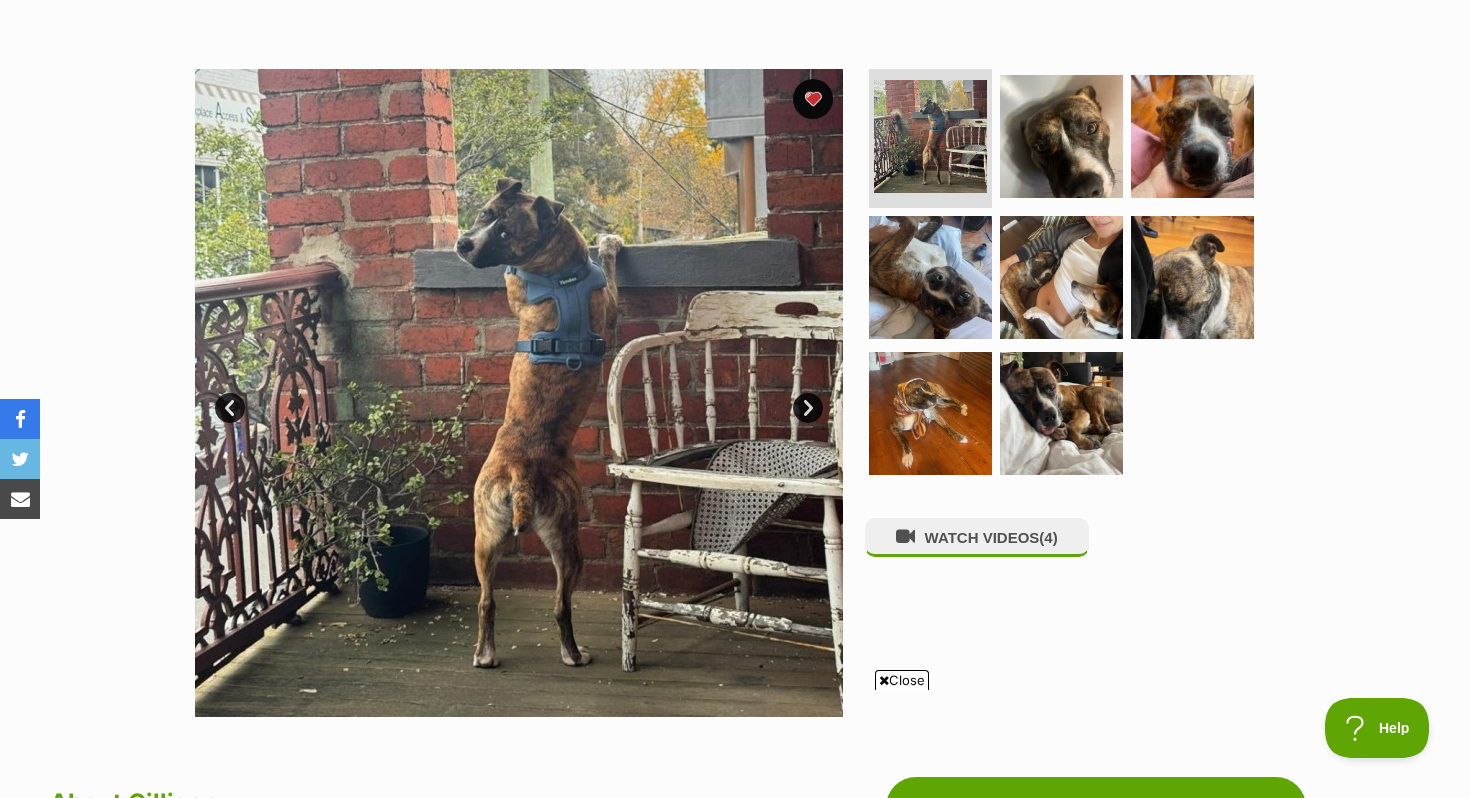 scroll, scrollTop: 352, scrollLeft: 0, axis: vertical 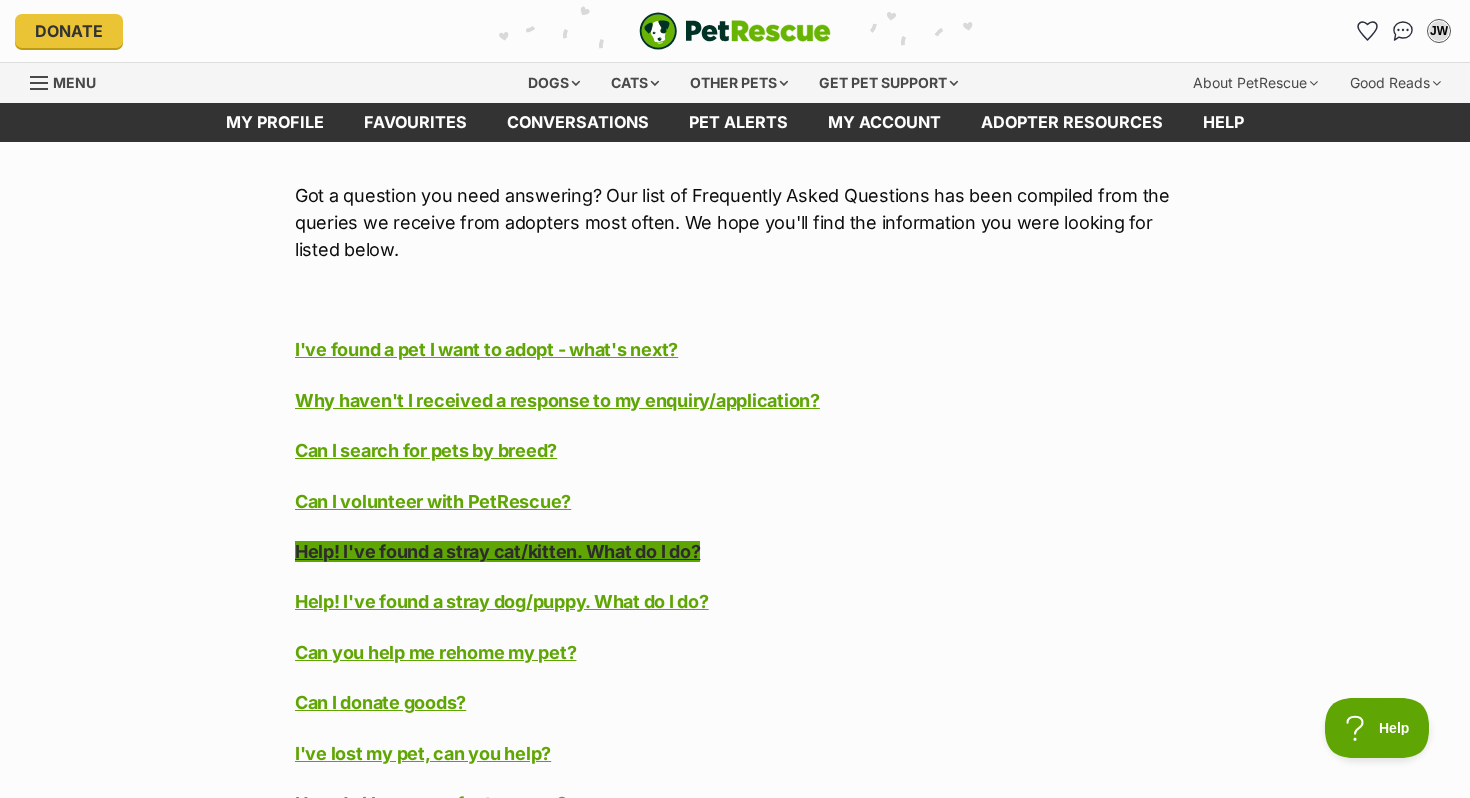 click on "Help! I've found a stray cat/kitten. What do I do?" at bounding box center (497, 551) 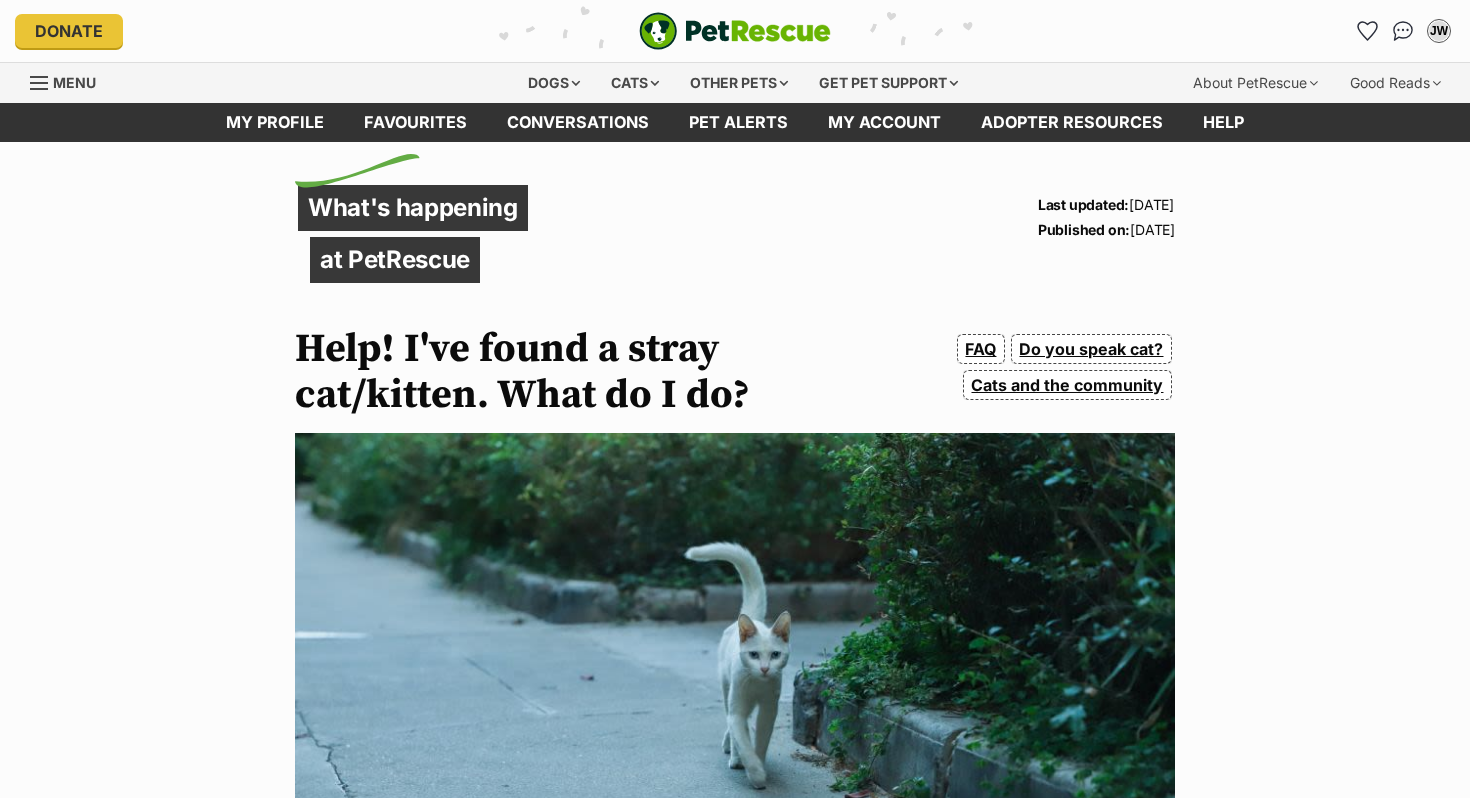 scroll, scrollTop: 0, scrollLeft: 0, axis: both 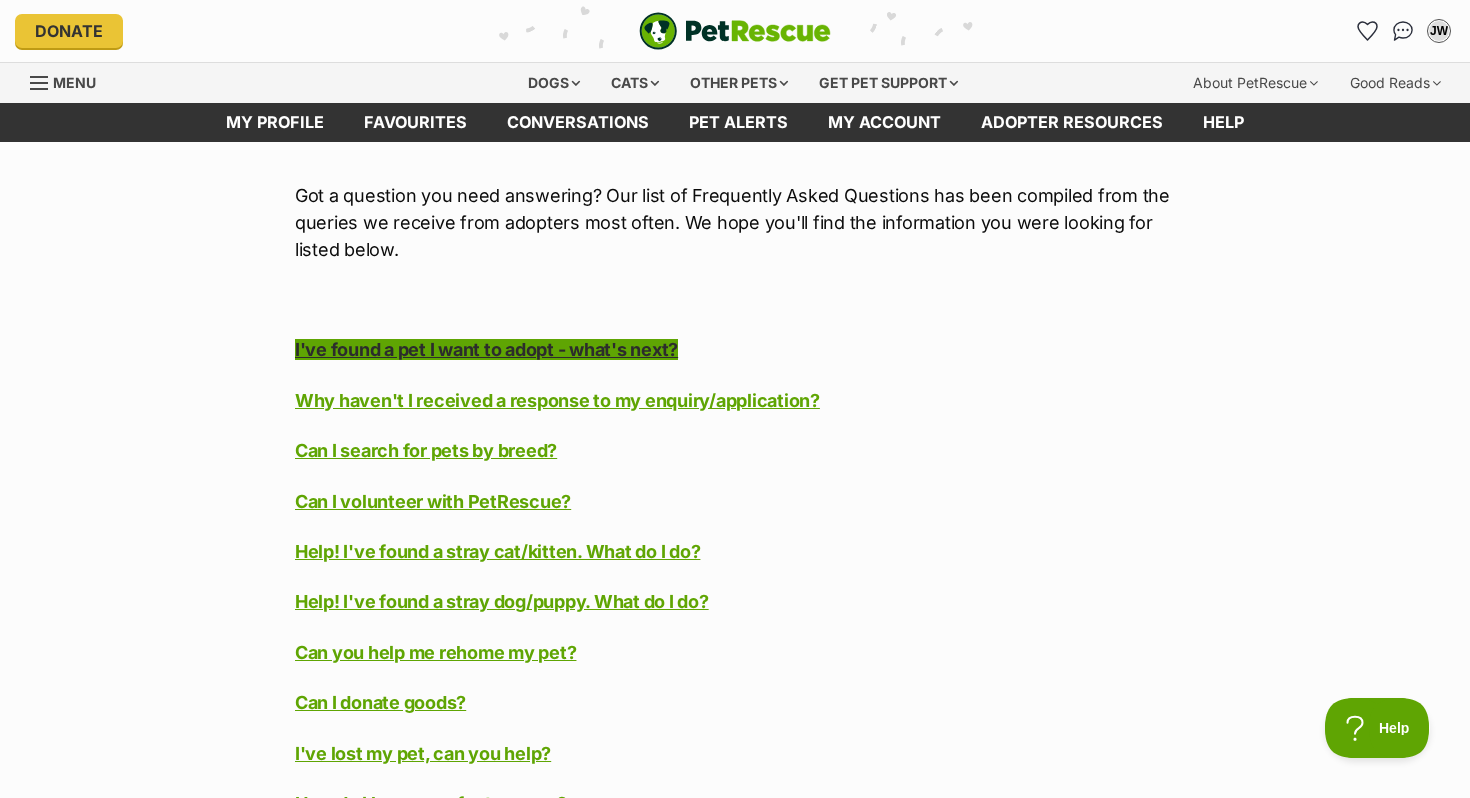click on "I've found a pet I want to adopt - what's next?" at bounding box center [486, 349] 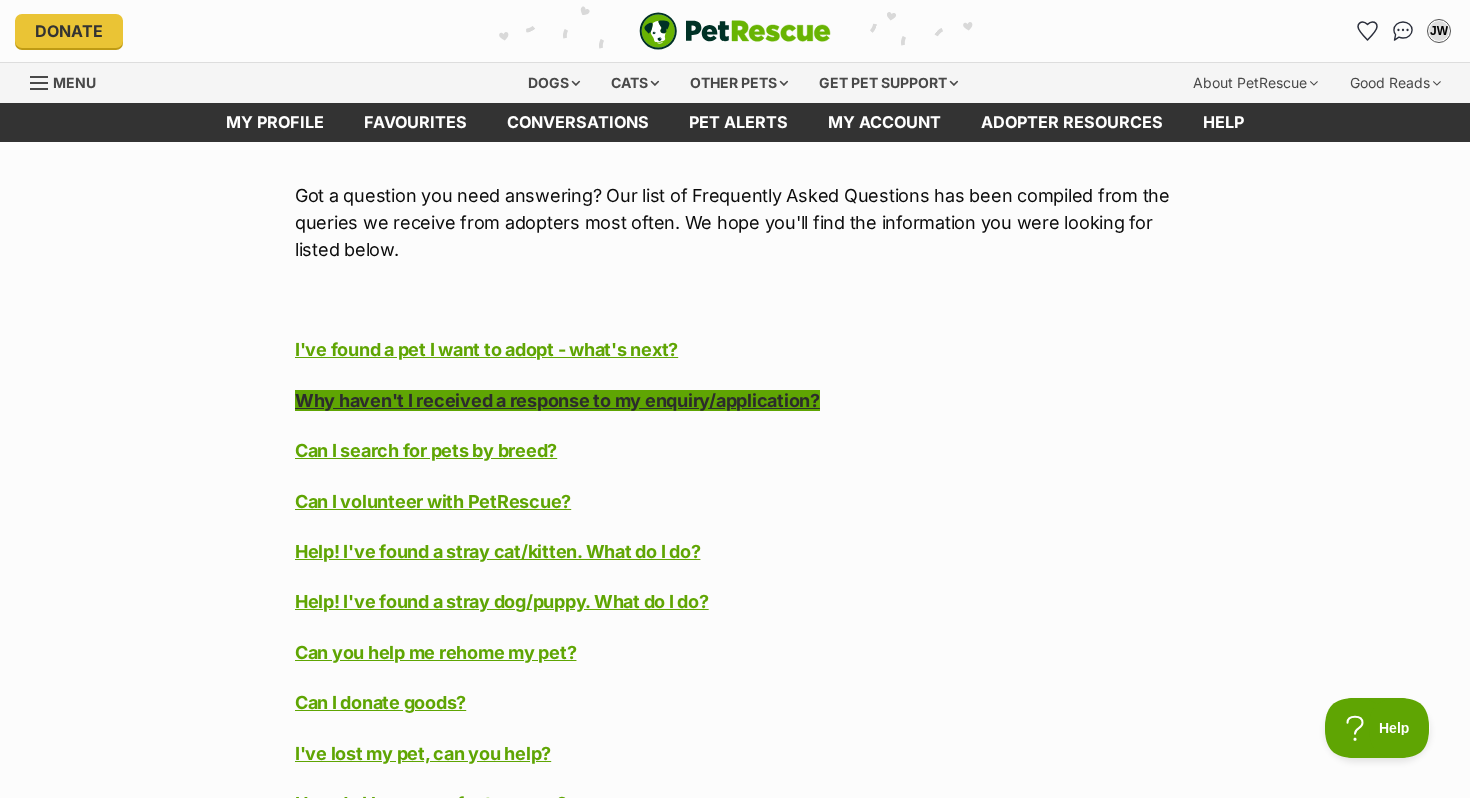 click on "Why haven't I received a response to my enquiry/application?" at bounding box center (557, 400) 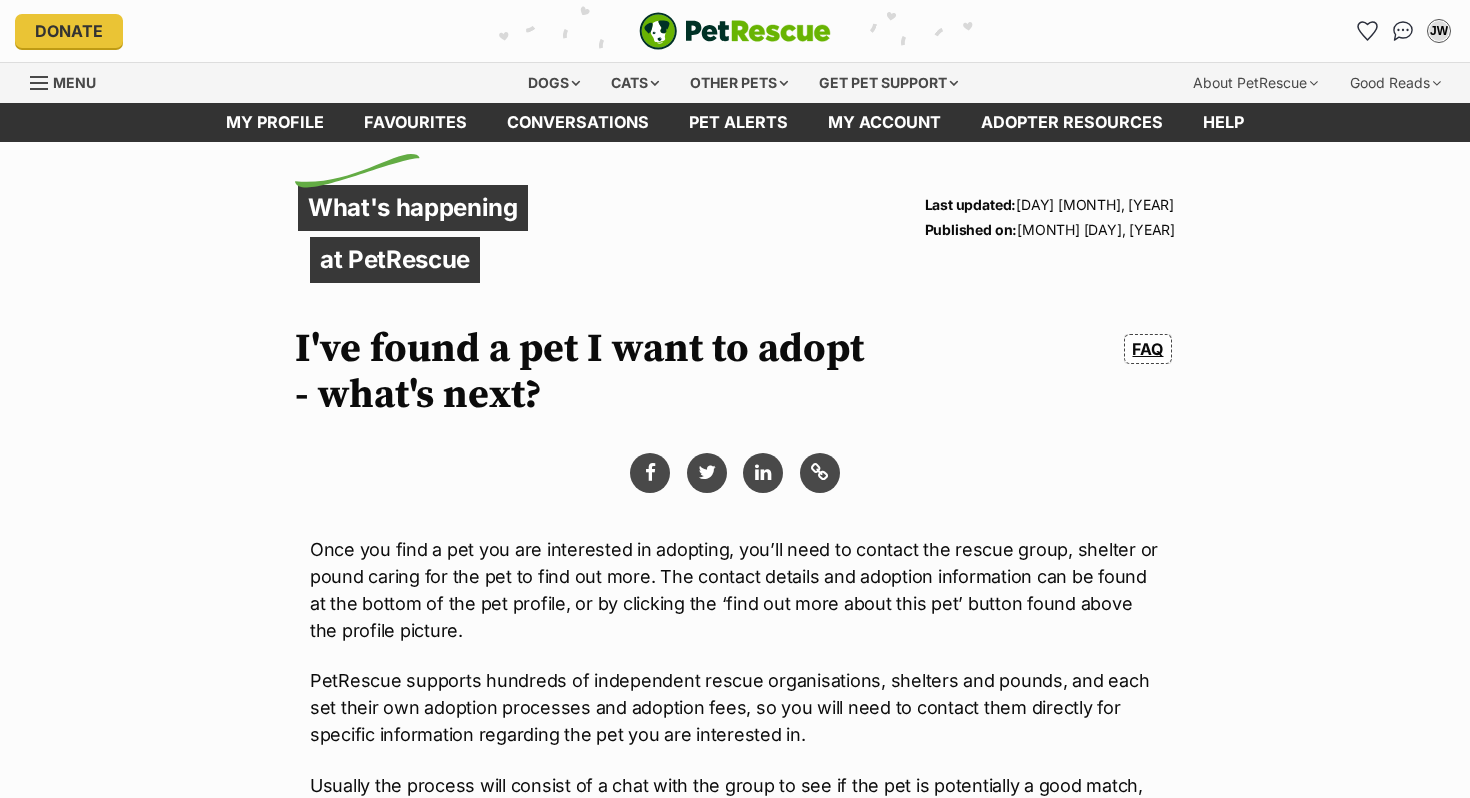 scroll, scrollTop: 0, scrollLeft: 0, axis: both 